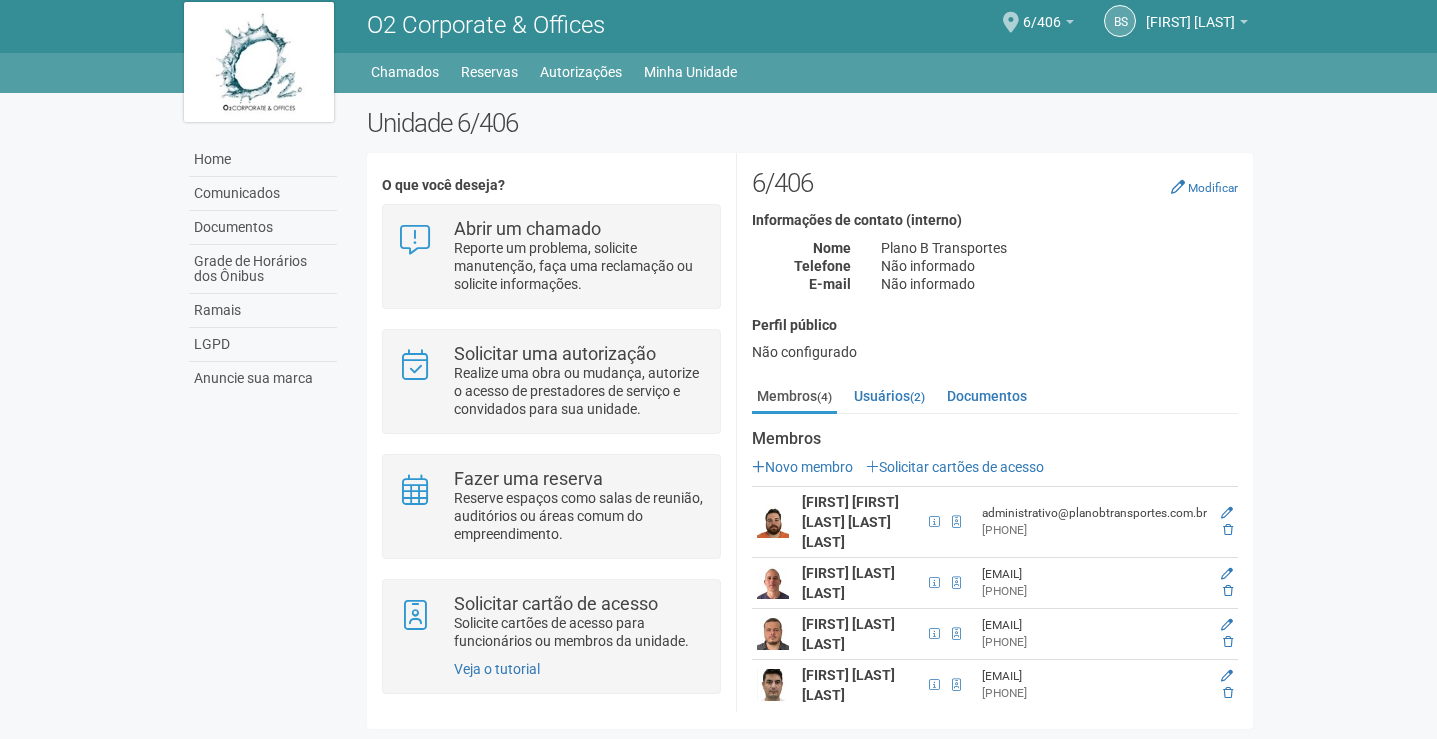scroll, scrollTop: 12, scrollLeft: 0, axis: vertical 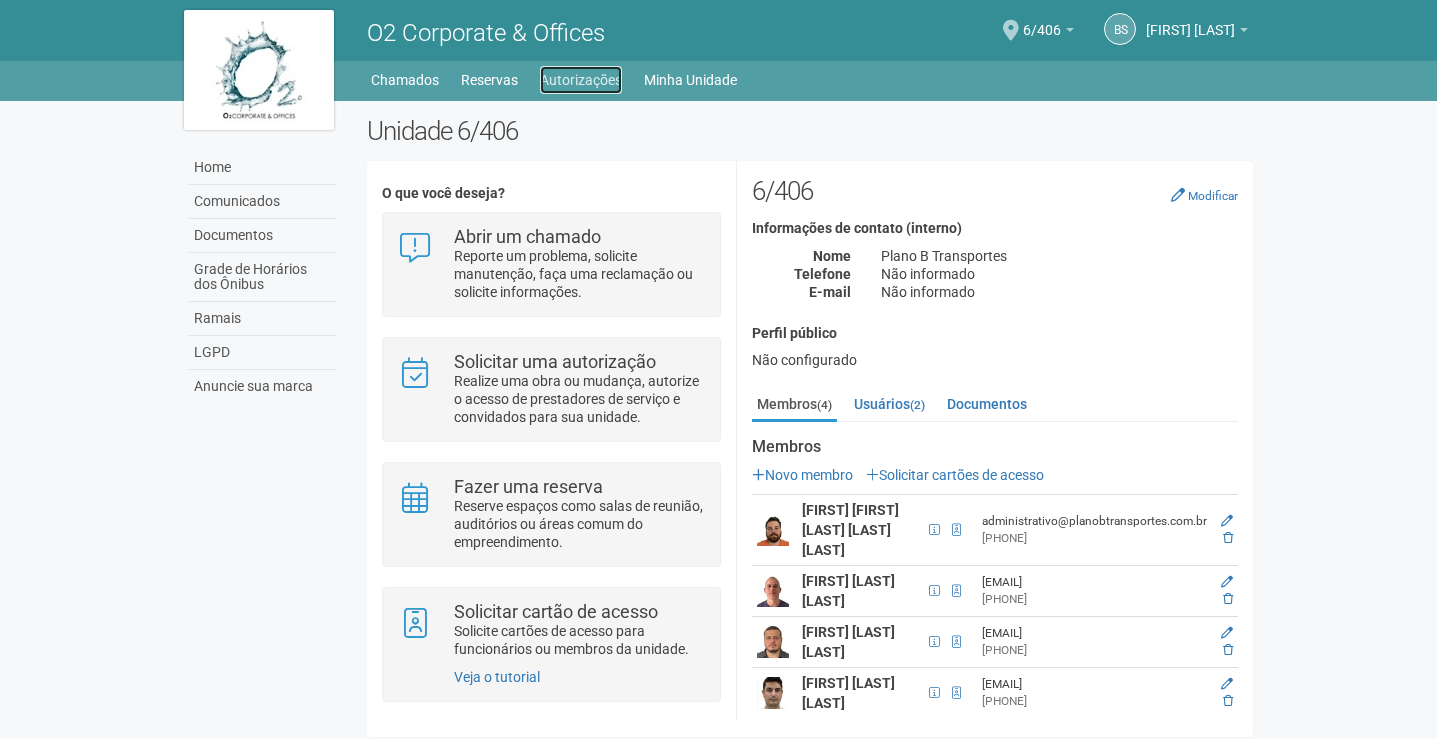 click on "Autorizações" at bounding box center [581, 80] 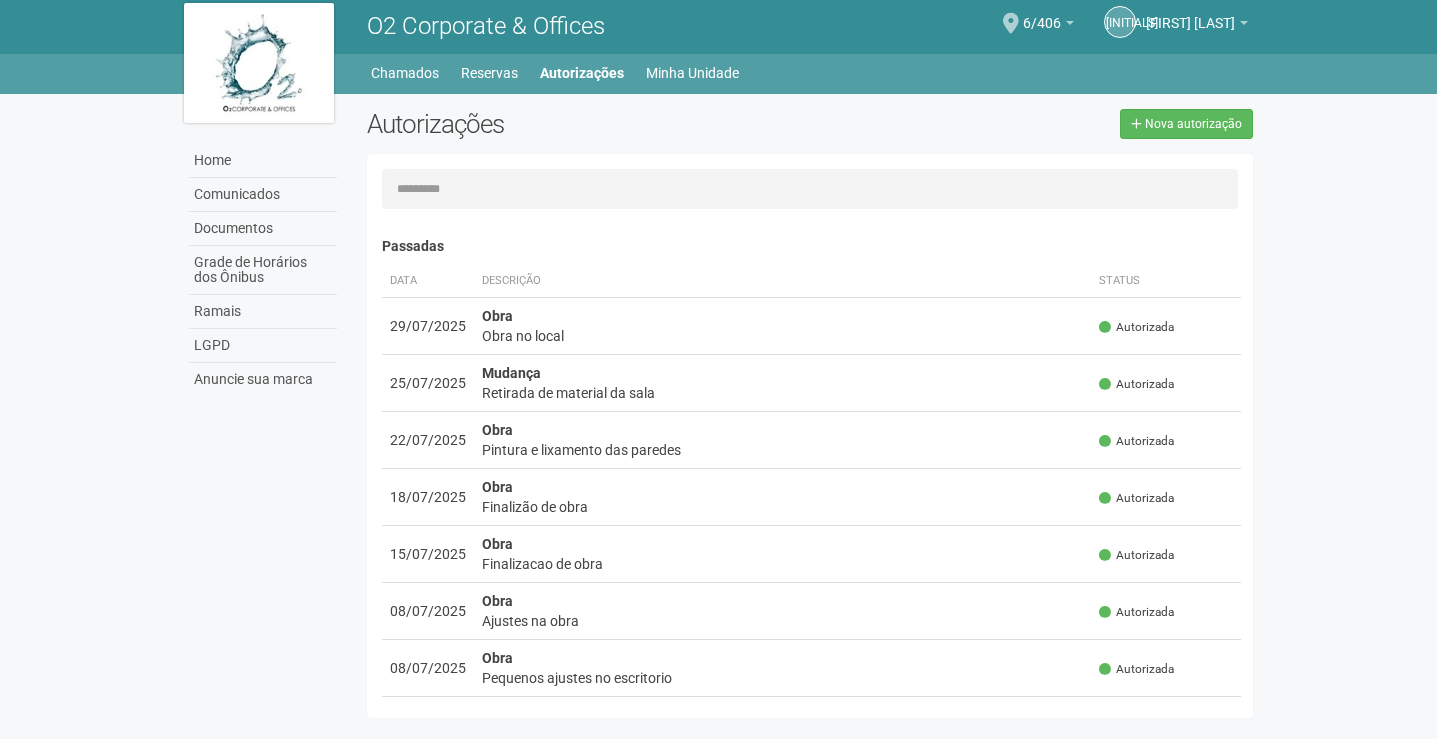 scroll, scrollTop: 0, scrollLeft: 0, axis: both 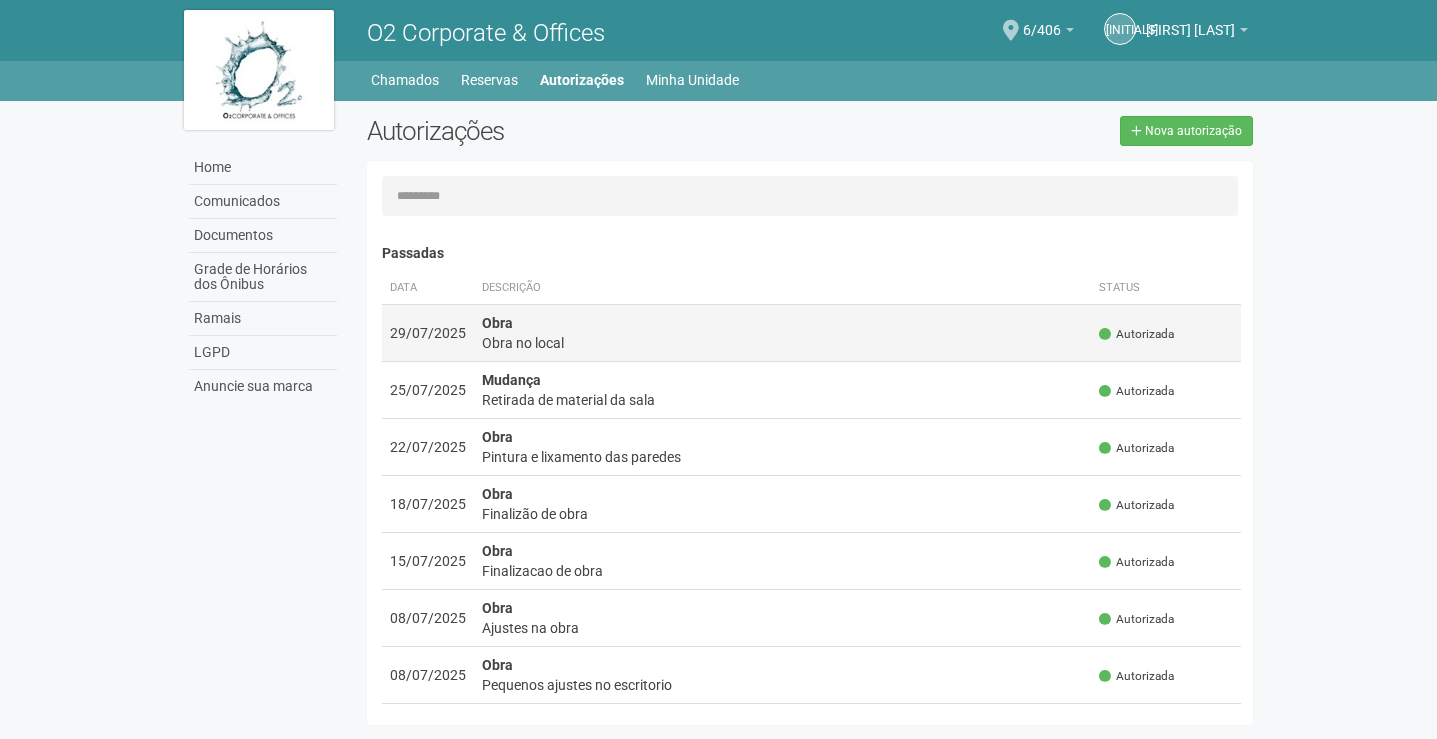 click on "Obra
Obra no local" at bounding box center [783, 332] 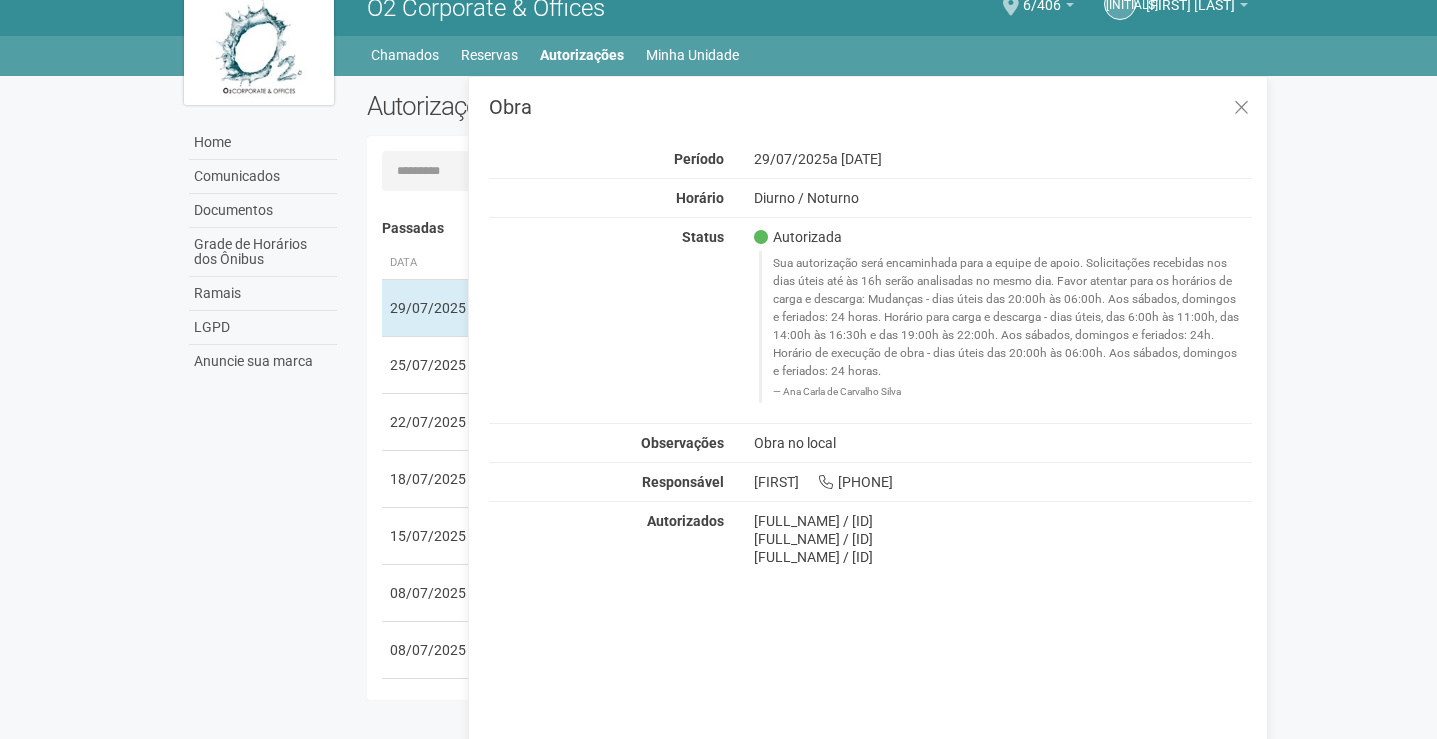scroll, scrollTop: 31, scrollLeft: 0, axis: vertical 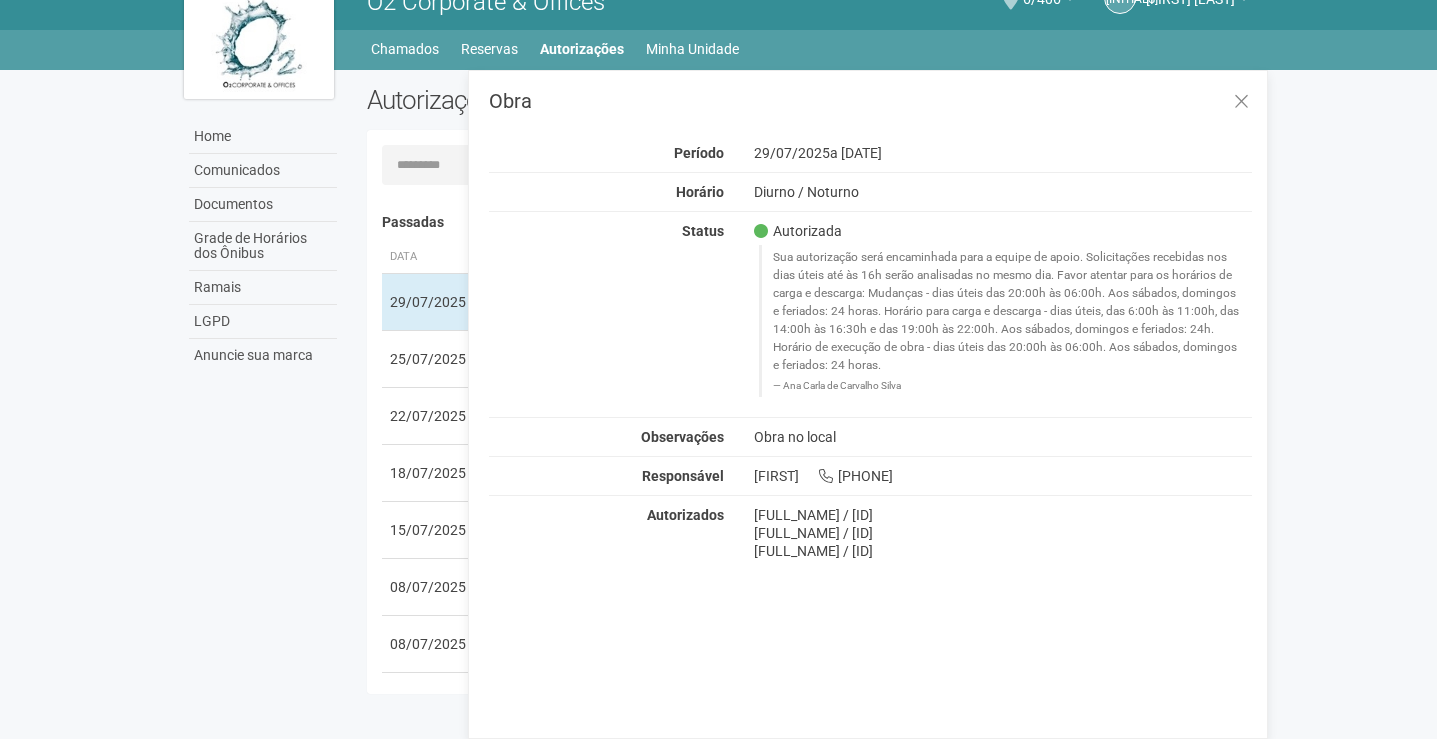 drag, startPoint x: 986, startPoint y: 553, endPoint x: 696, endPoint y: 489, distance: 296.97812 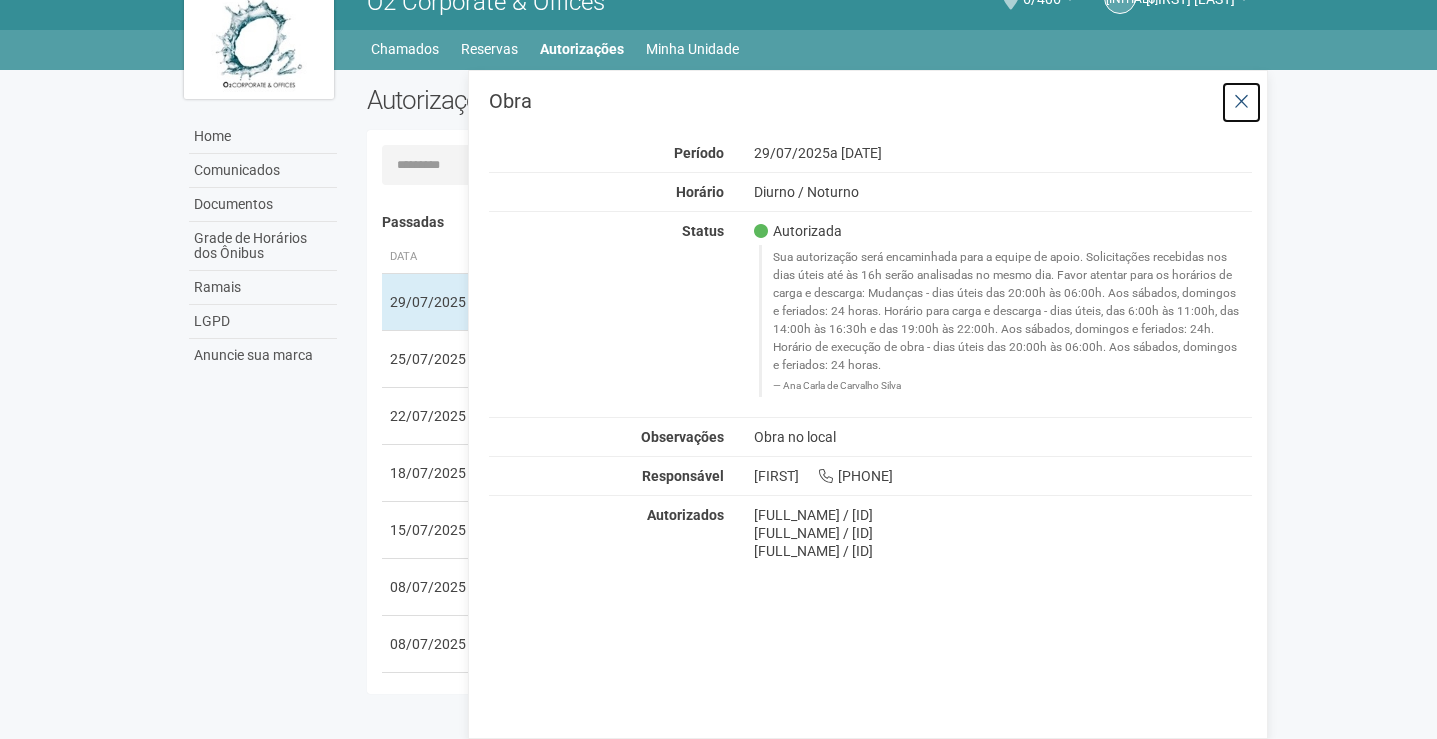 click at bounding box center (1241, 102) 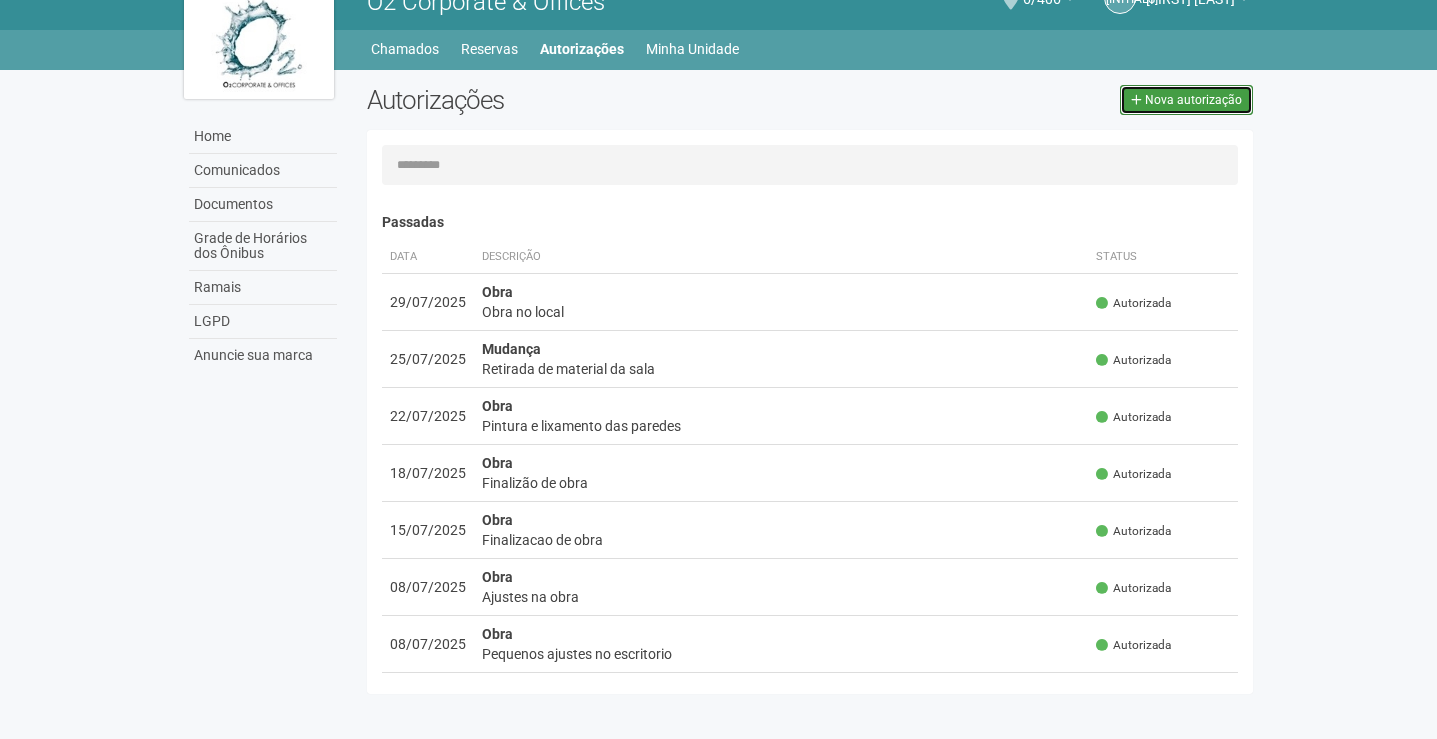 click on "Nova autorização" at bounding box center (1186, 100) 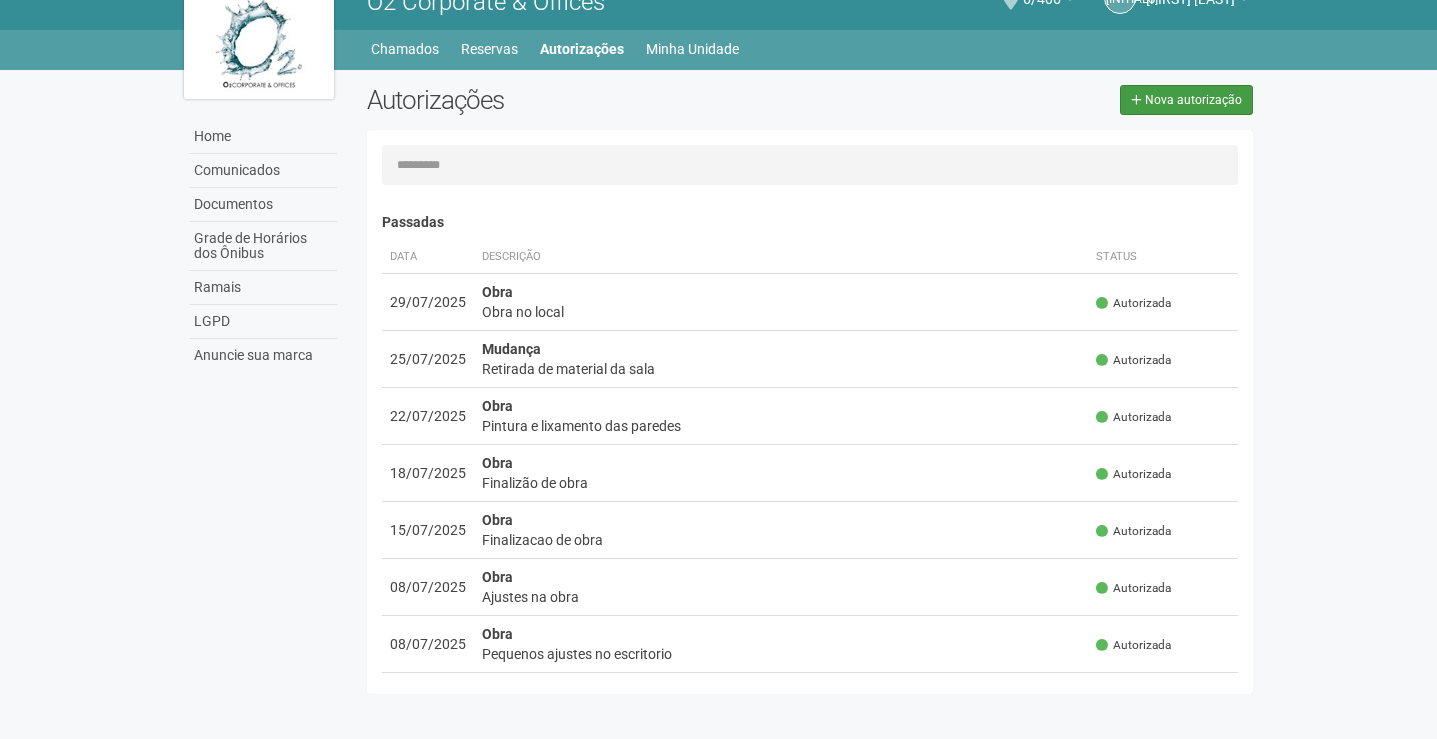 select on "**" 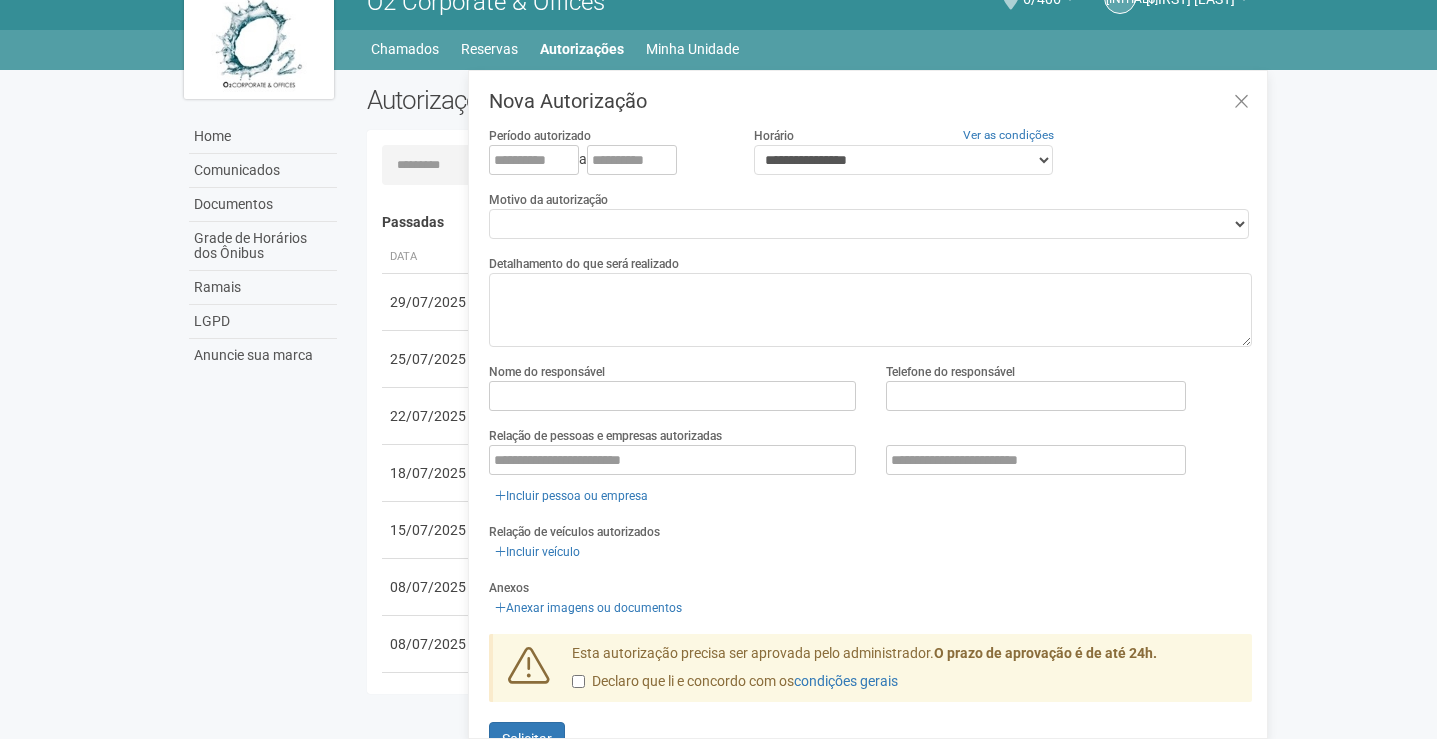 drag, startPoint x: 483, startPoint y: 154, endPoint x: 498, endPoint y: 151, distance: 15.297058 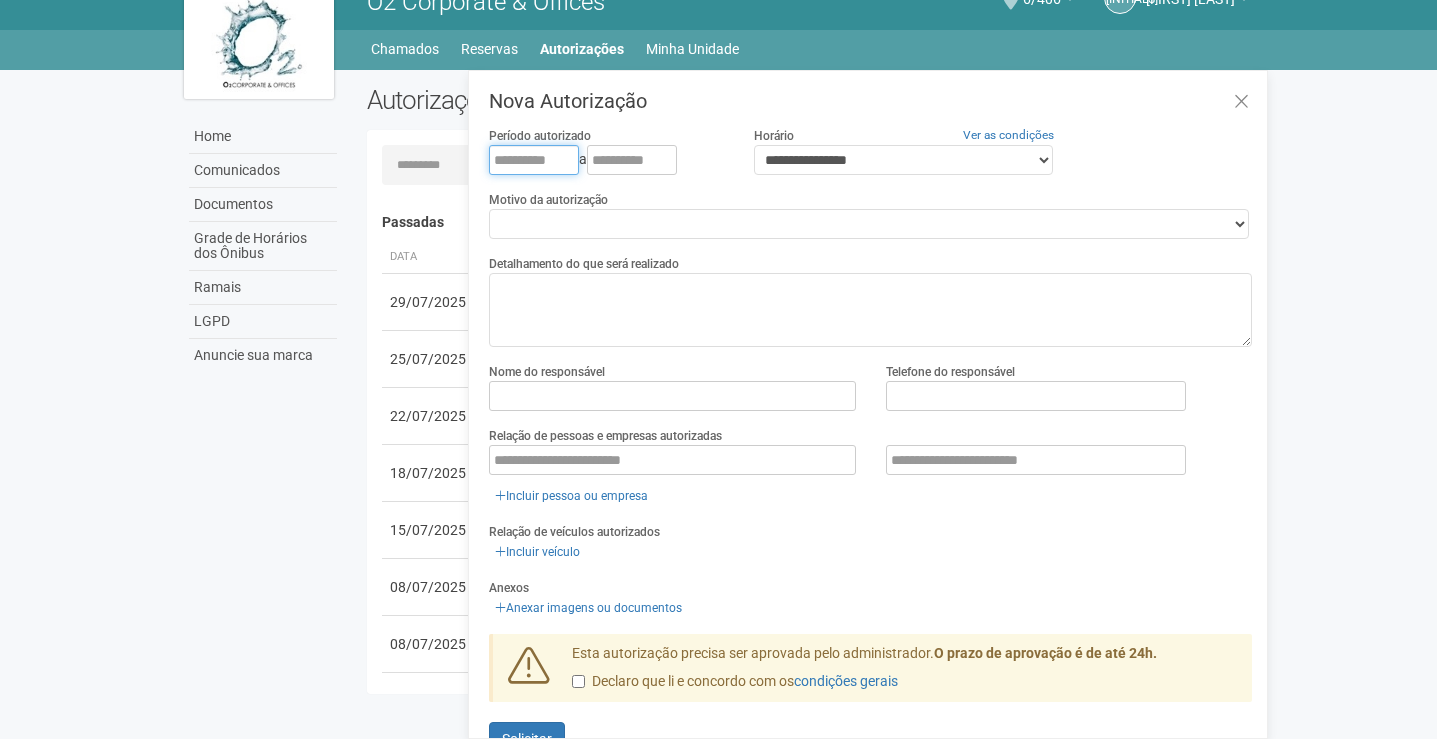 click at bounding box center [534, 160] 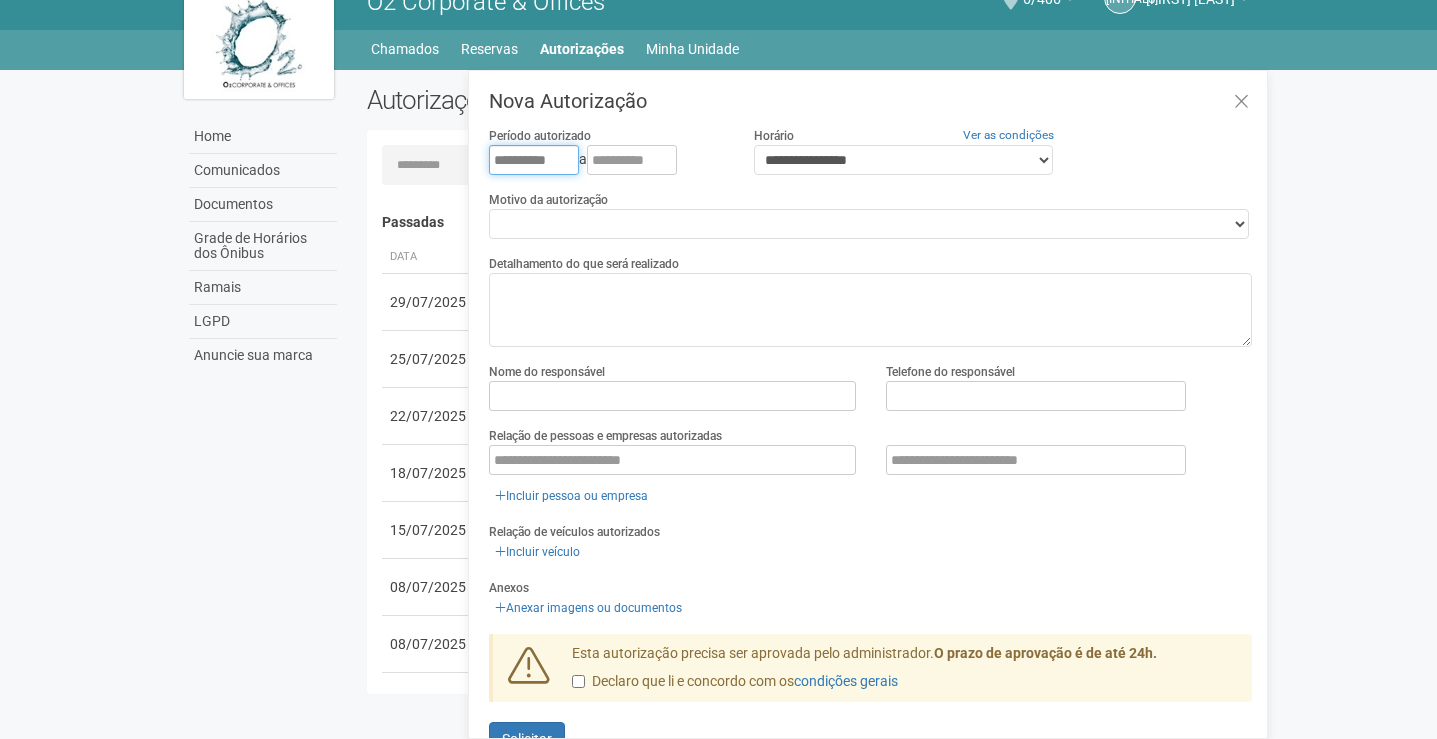 type on "**********" 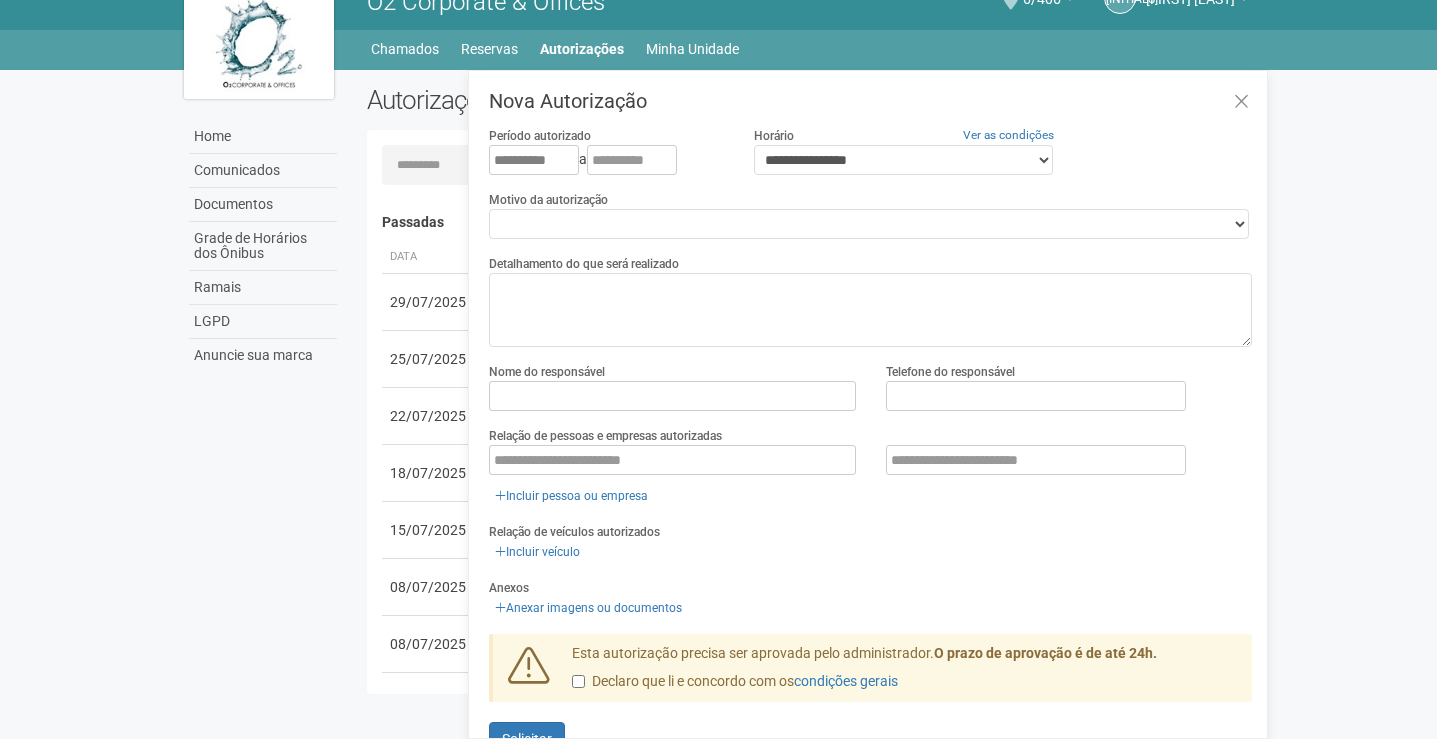 click on "**********" at bounding box center (606, 160) 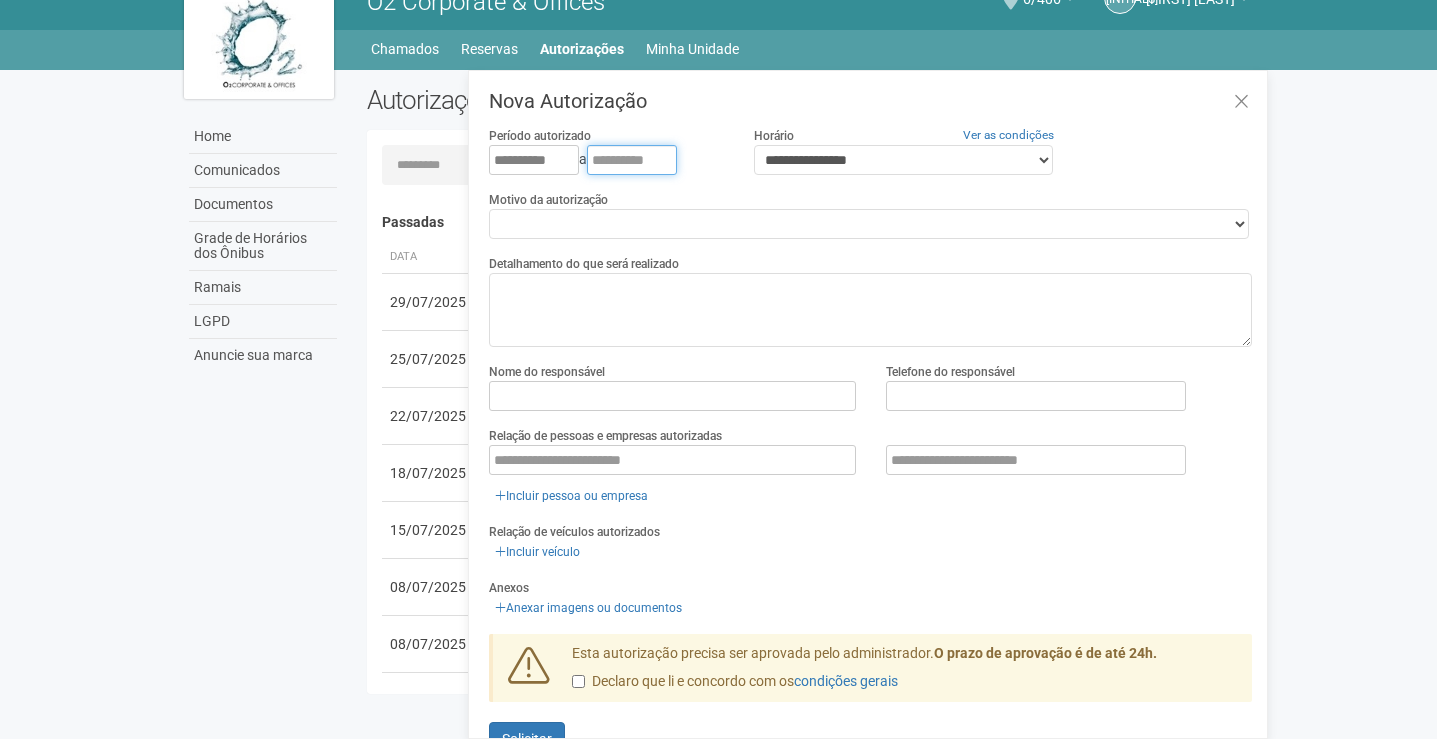 click at bounding box center [632, 160] 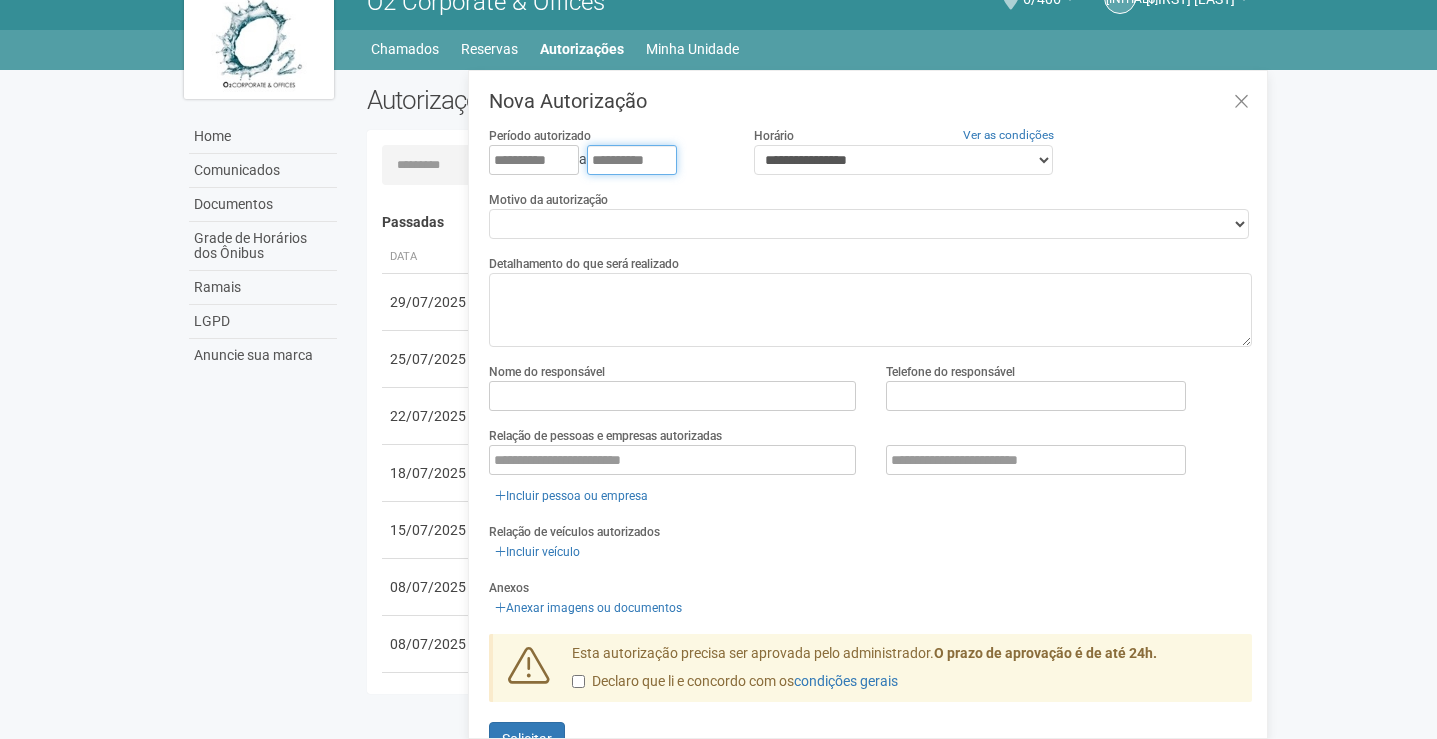 type on "**********" 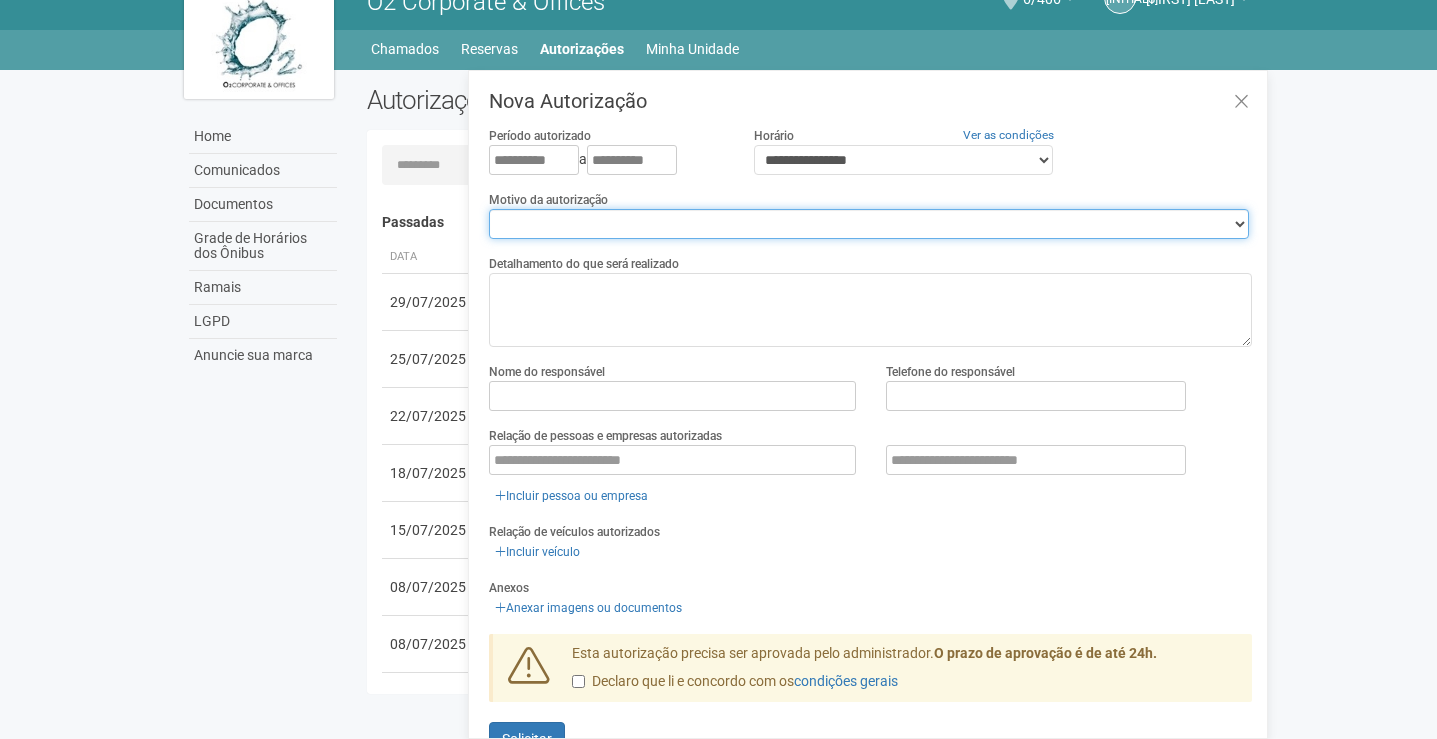select on "****" 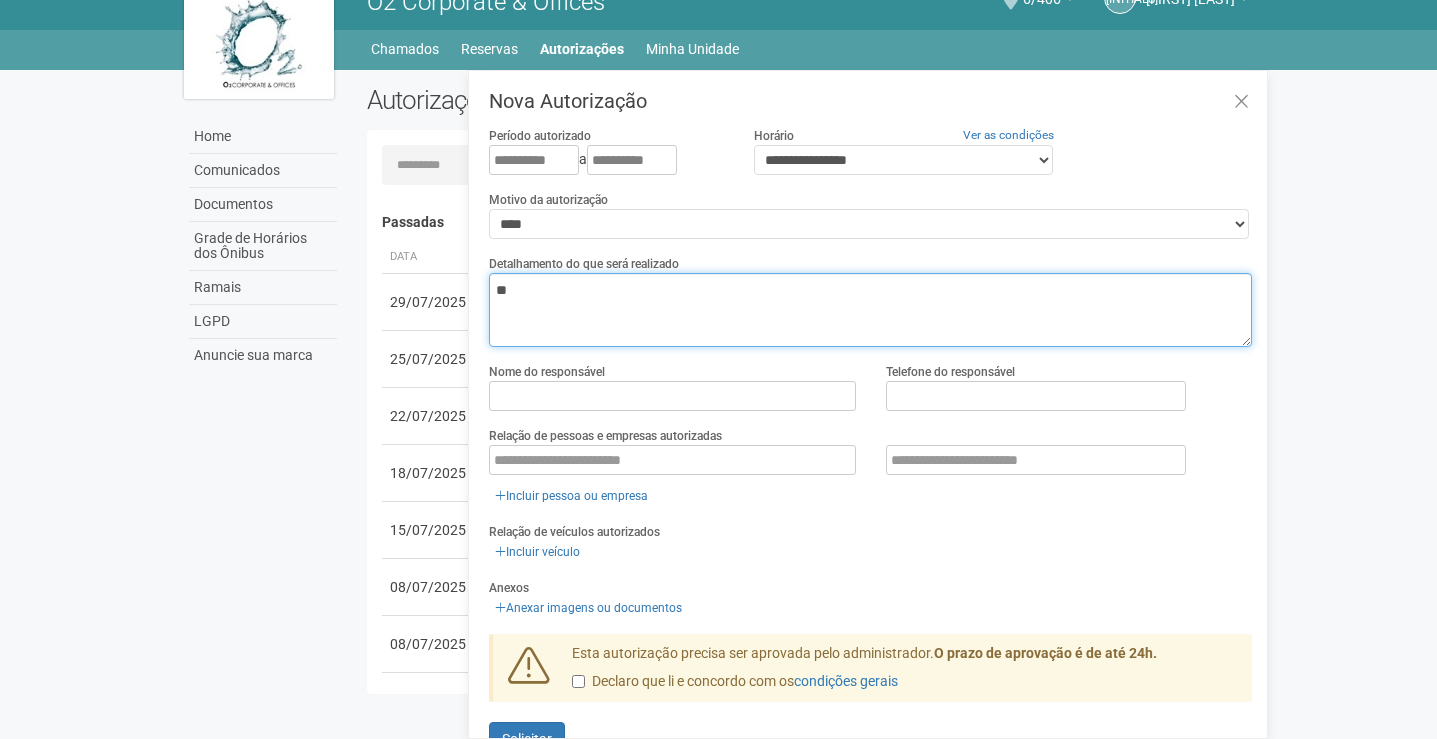 type on "*" 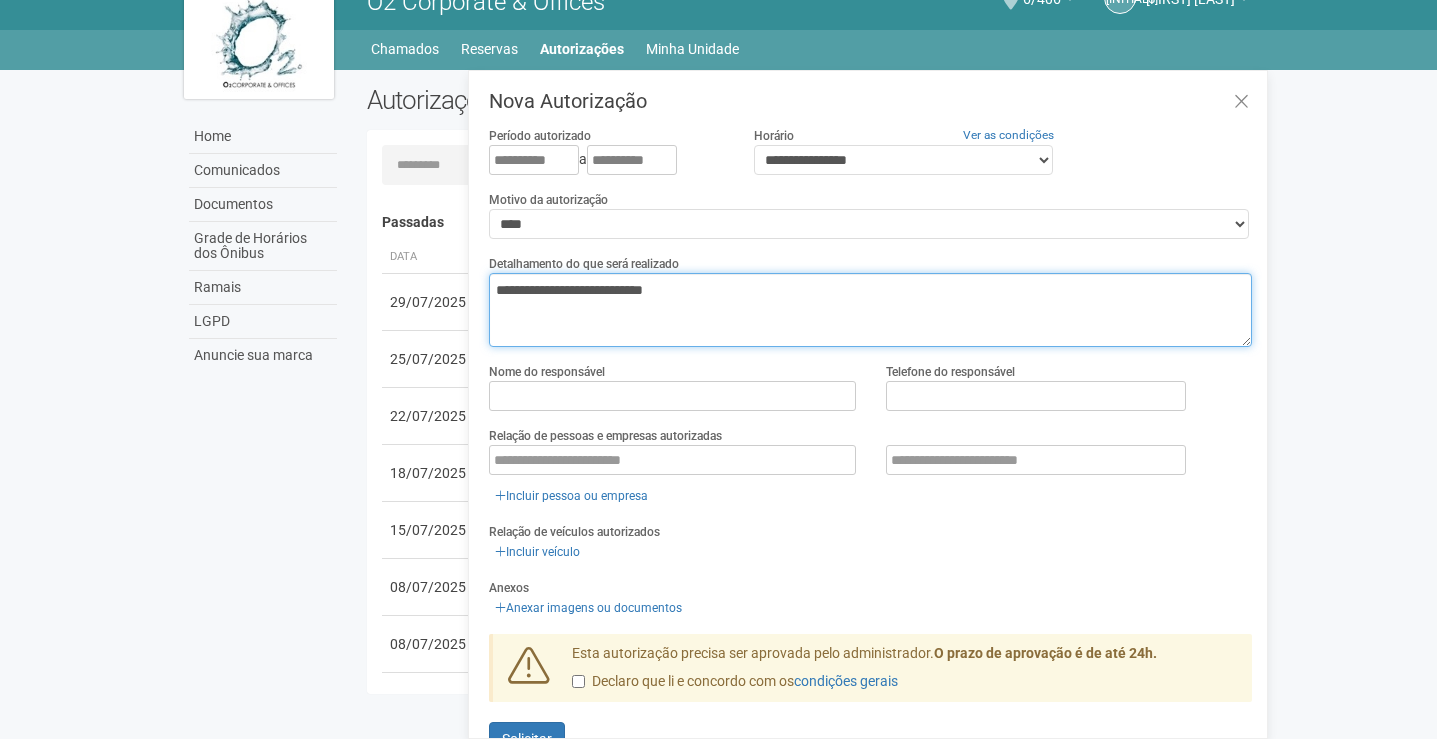type on "**********" 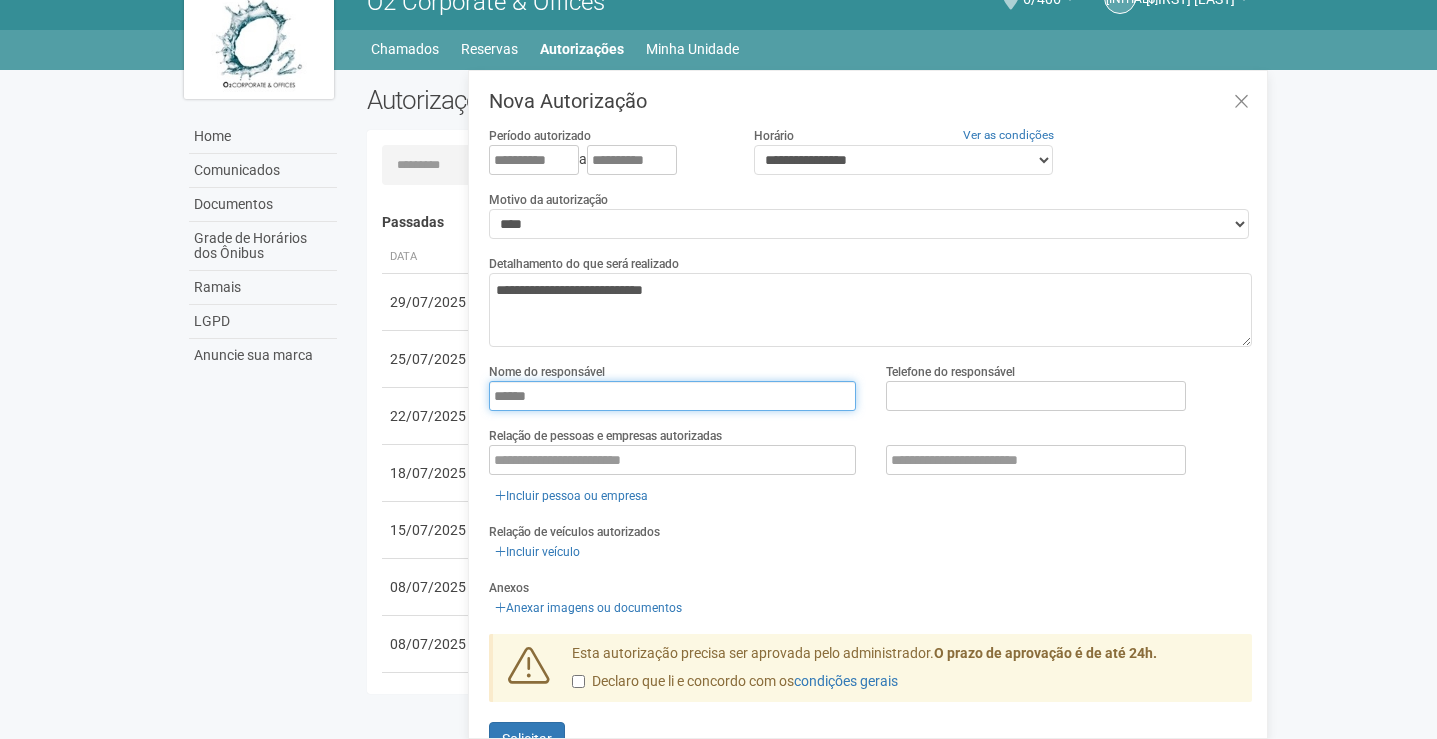 type on "******" 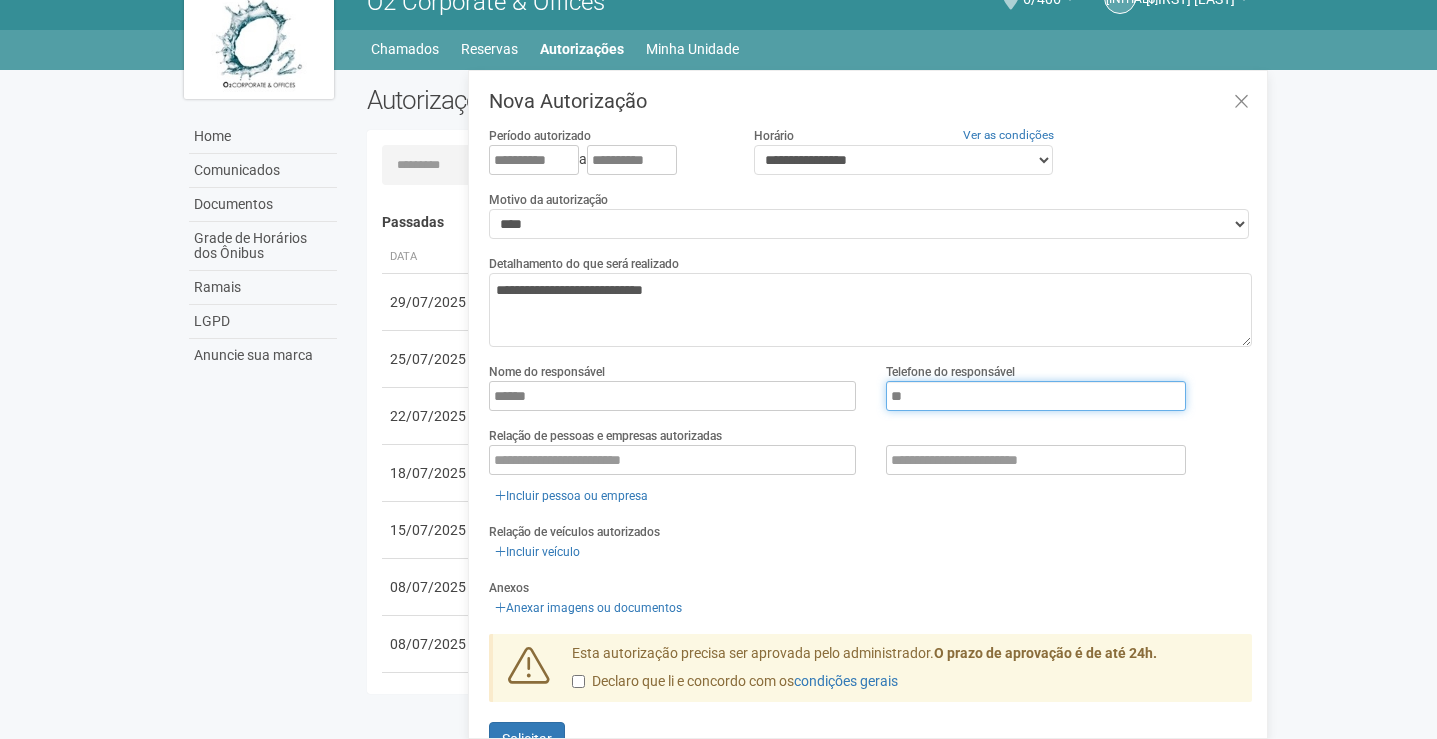 type on "*" 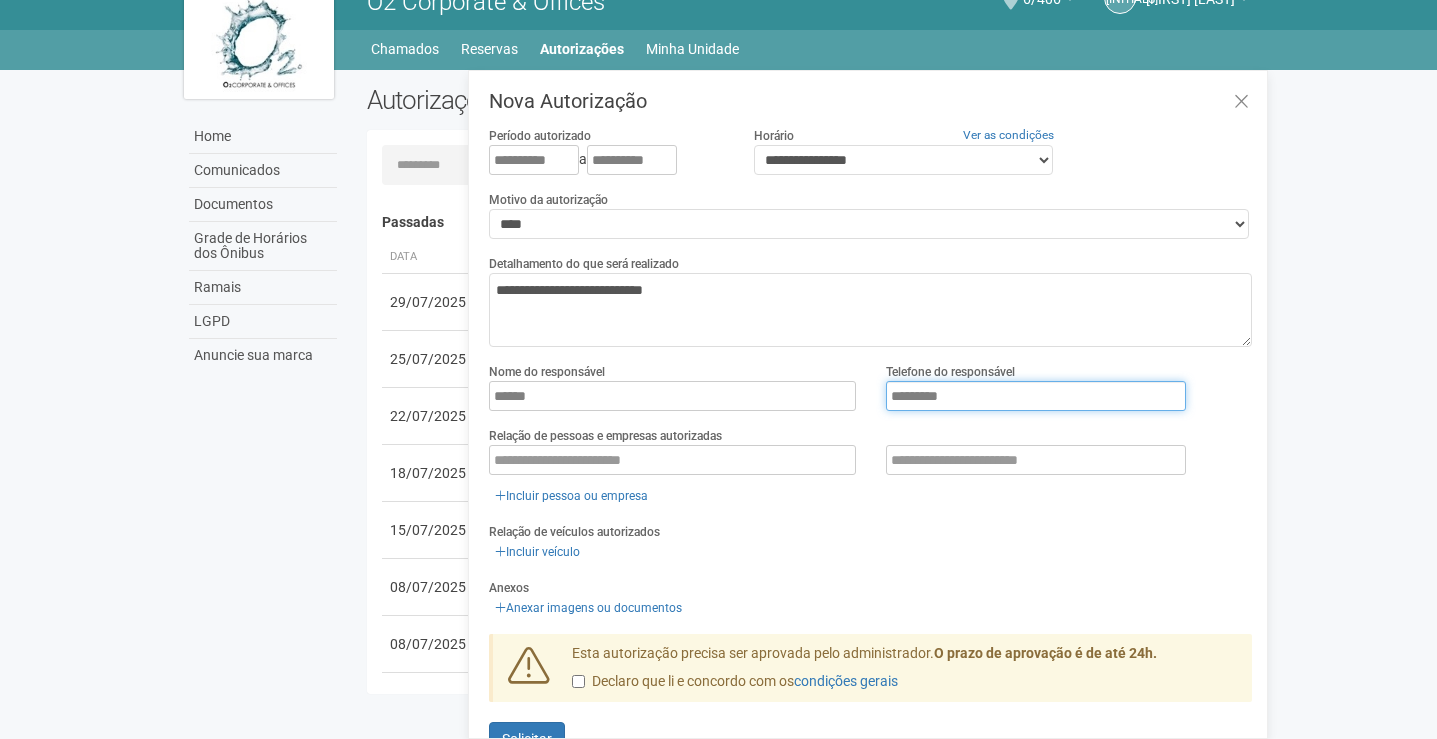 type on "*********" 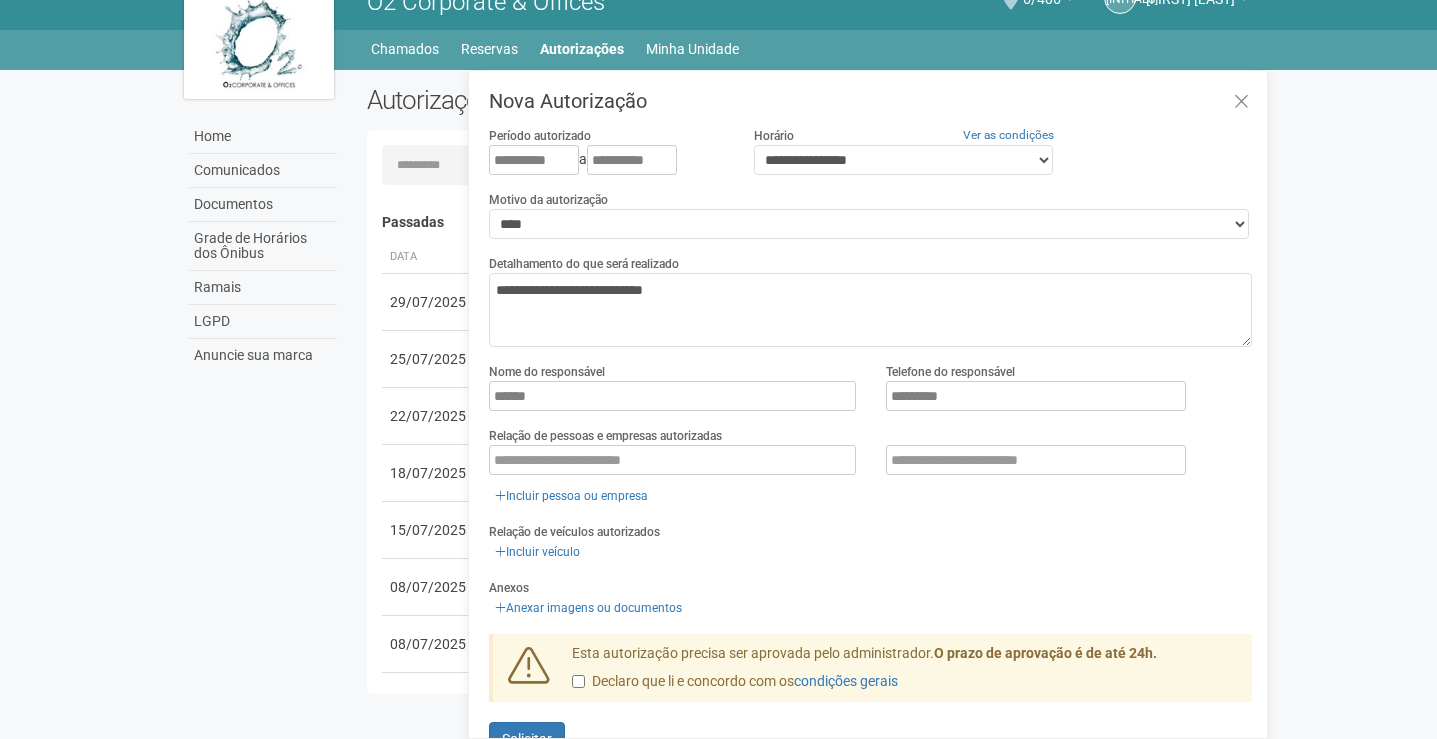 click on "Nome do responsável
[NAME]
Telefone do responsável
[PHONE]" at bounding box center (870, 394) 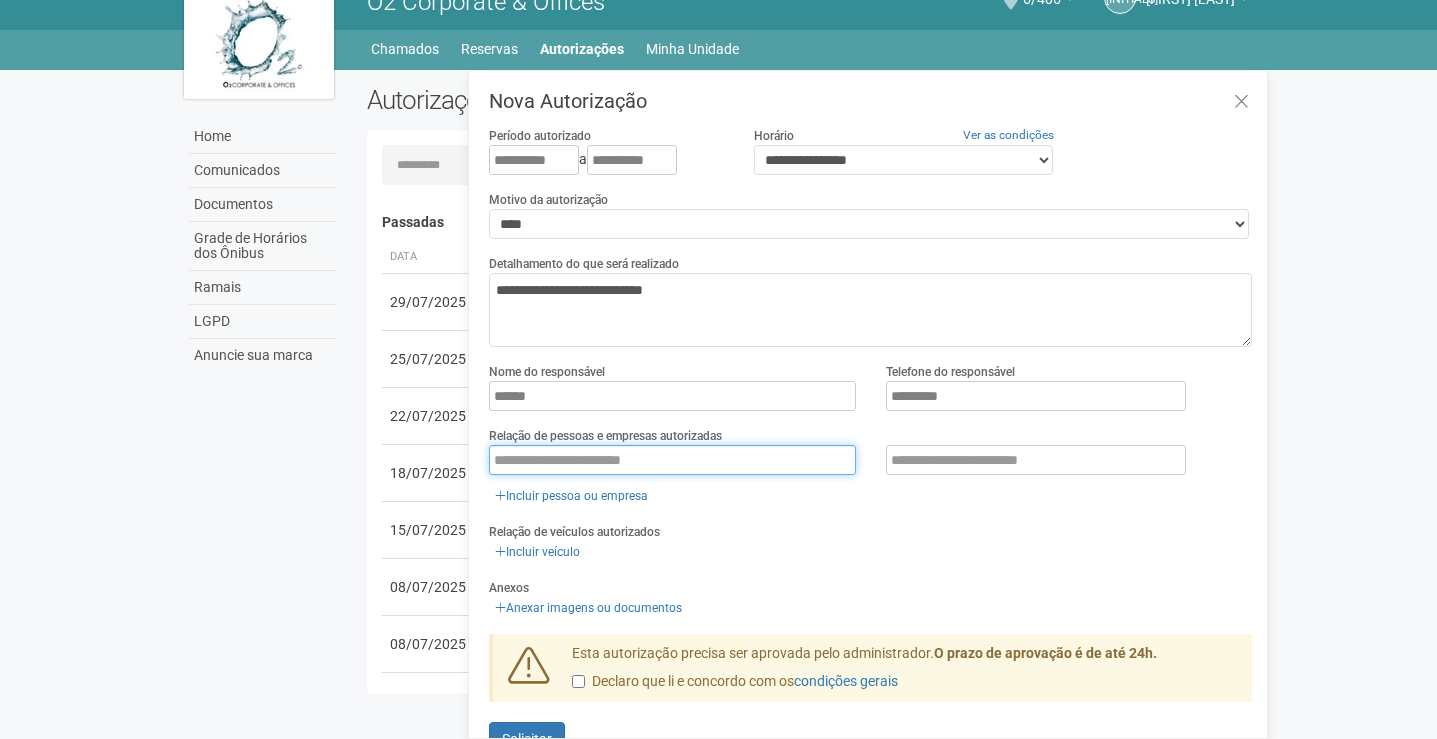 click at bounding box center [672, 460] 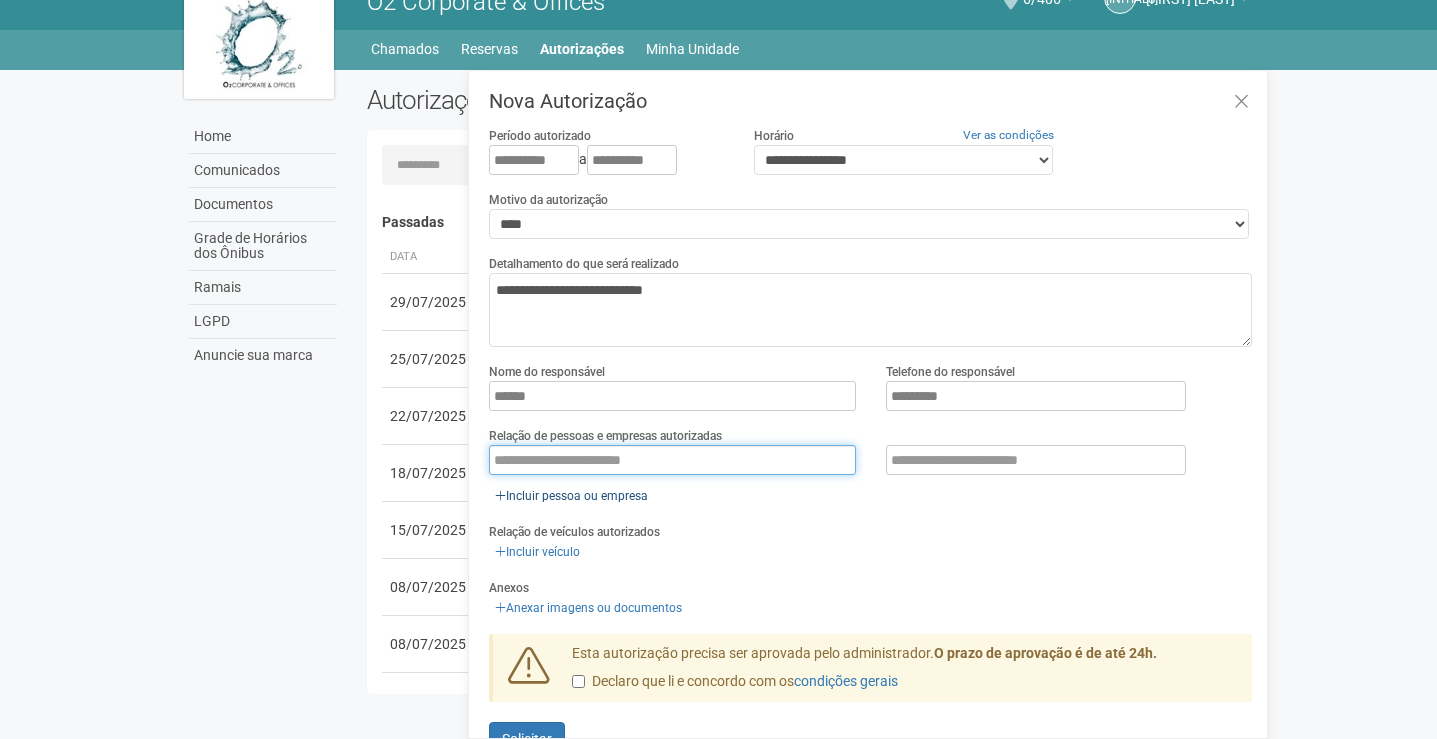 paste on "**********" 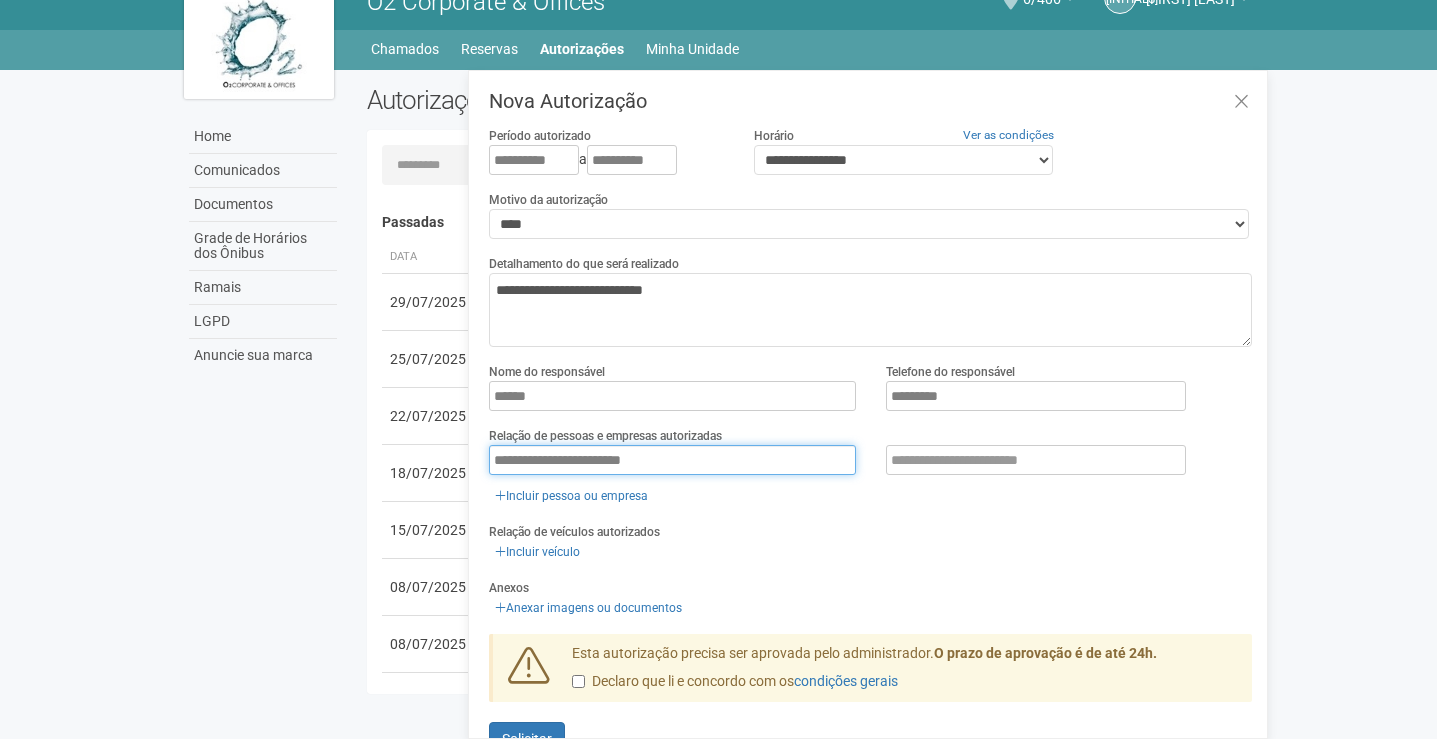 type on "**********" 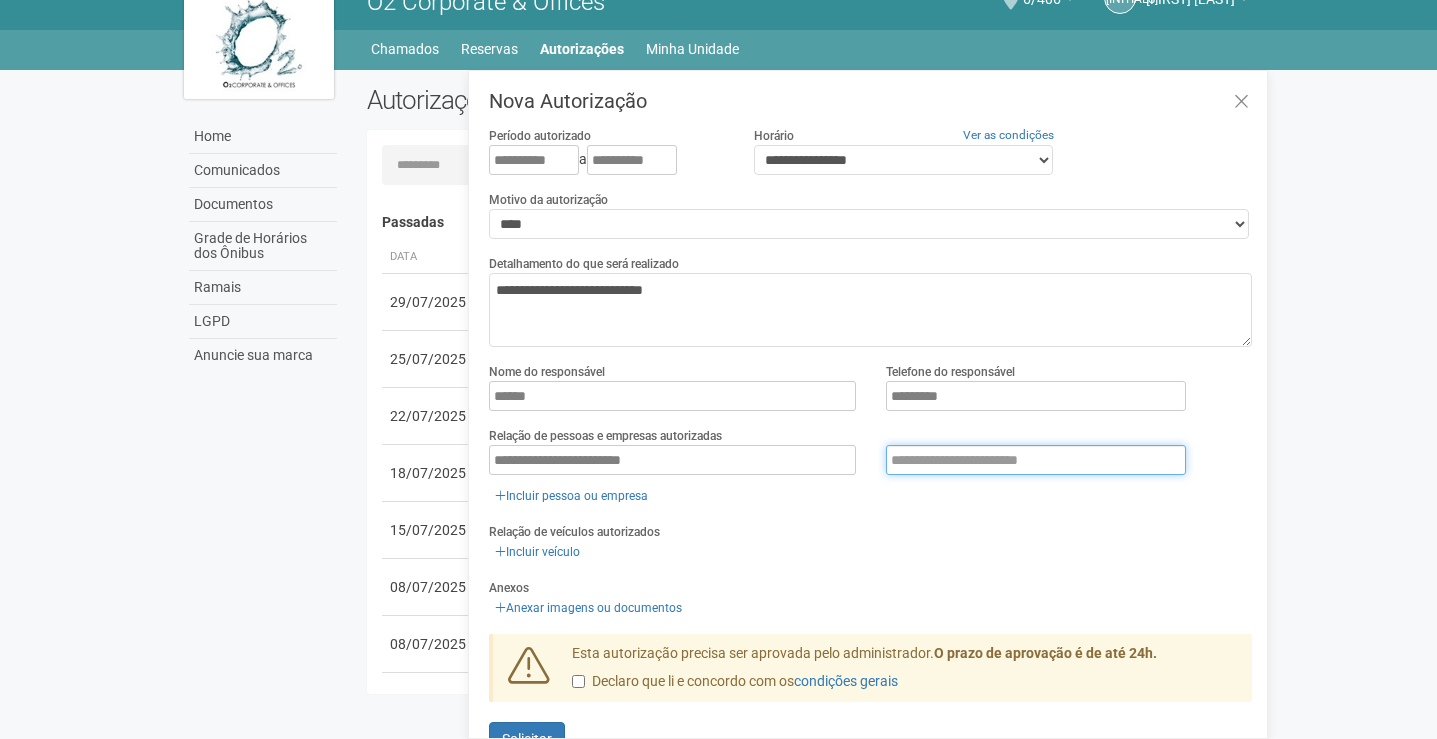 click at bounding box center [1036, 460] 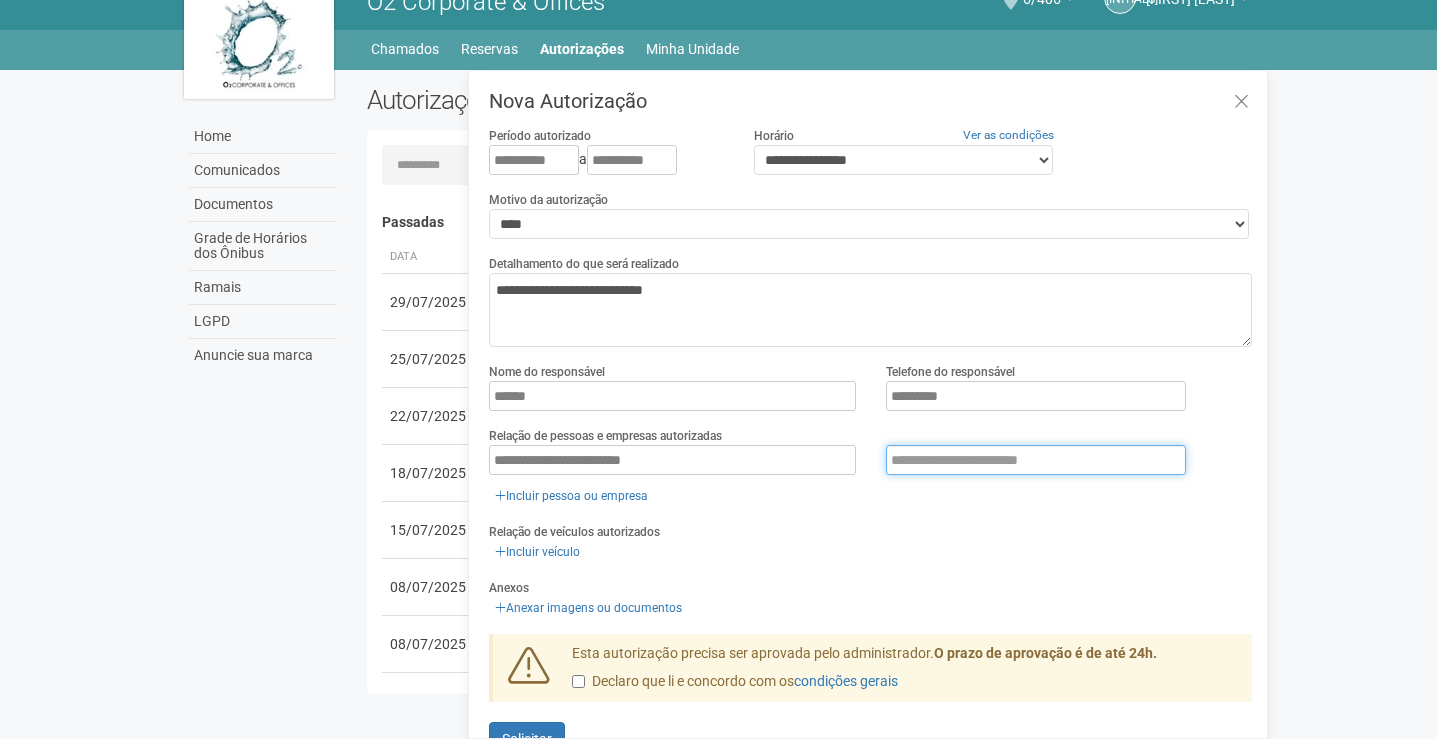 paste on "*********" 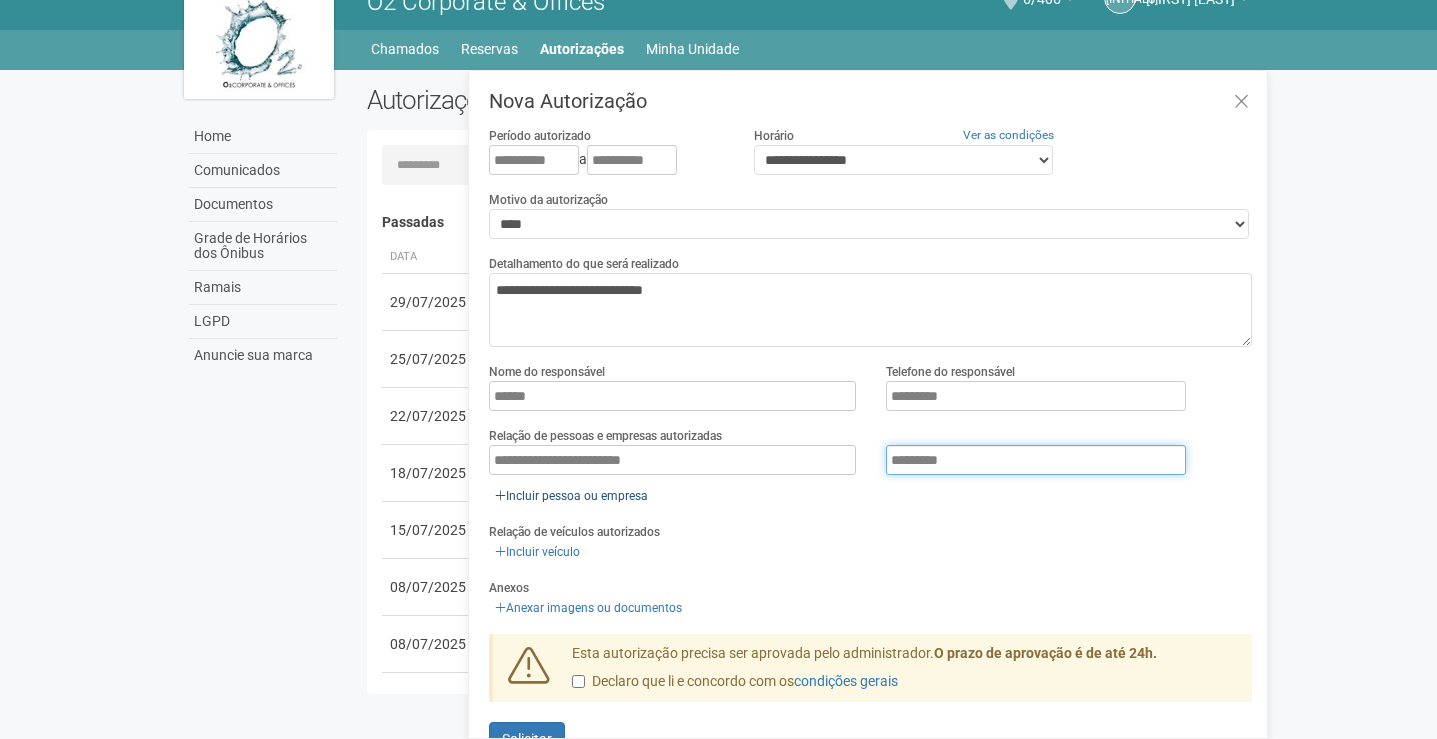 type on "*********" 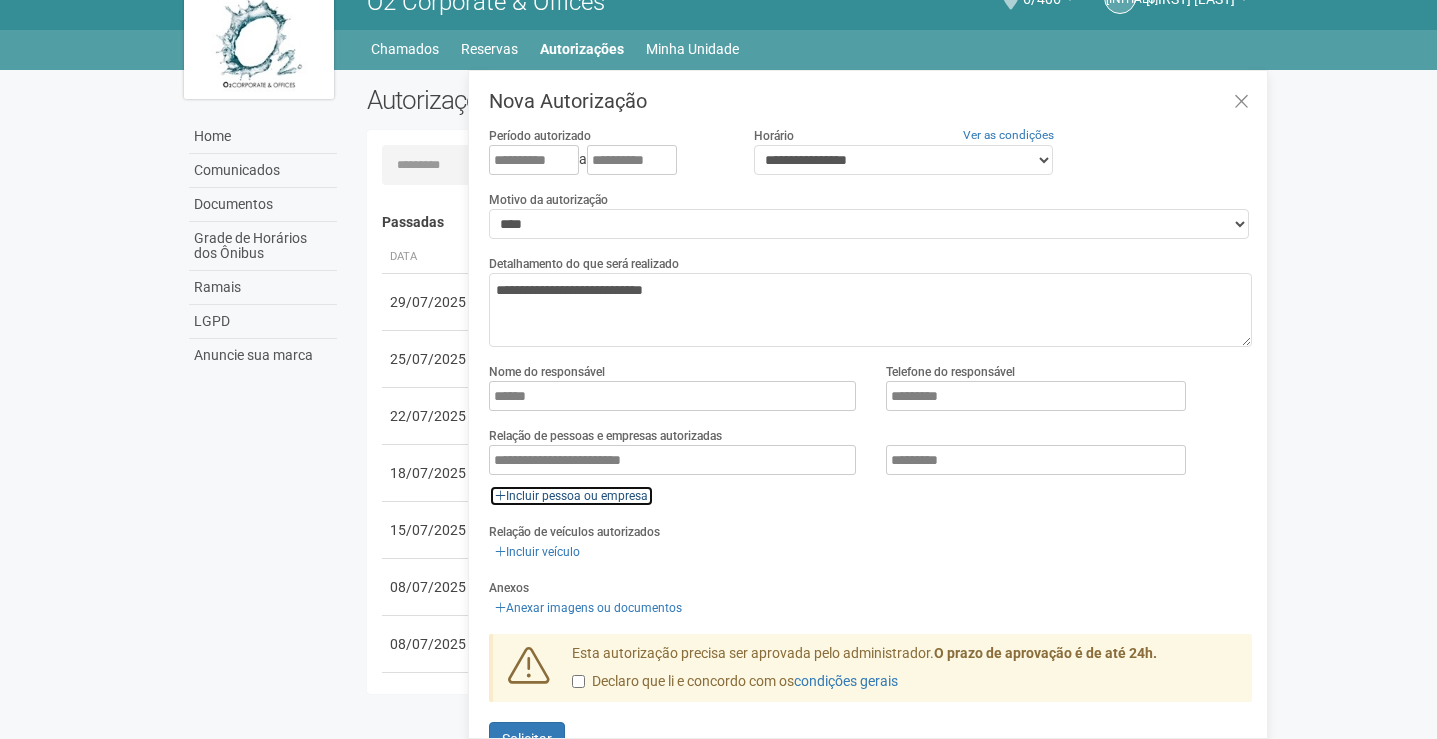 click on "Incluir pessoa ou empresa" at bounding box center (571, 496) 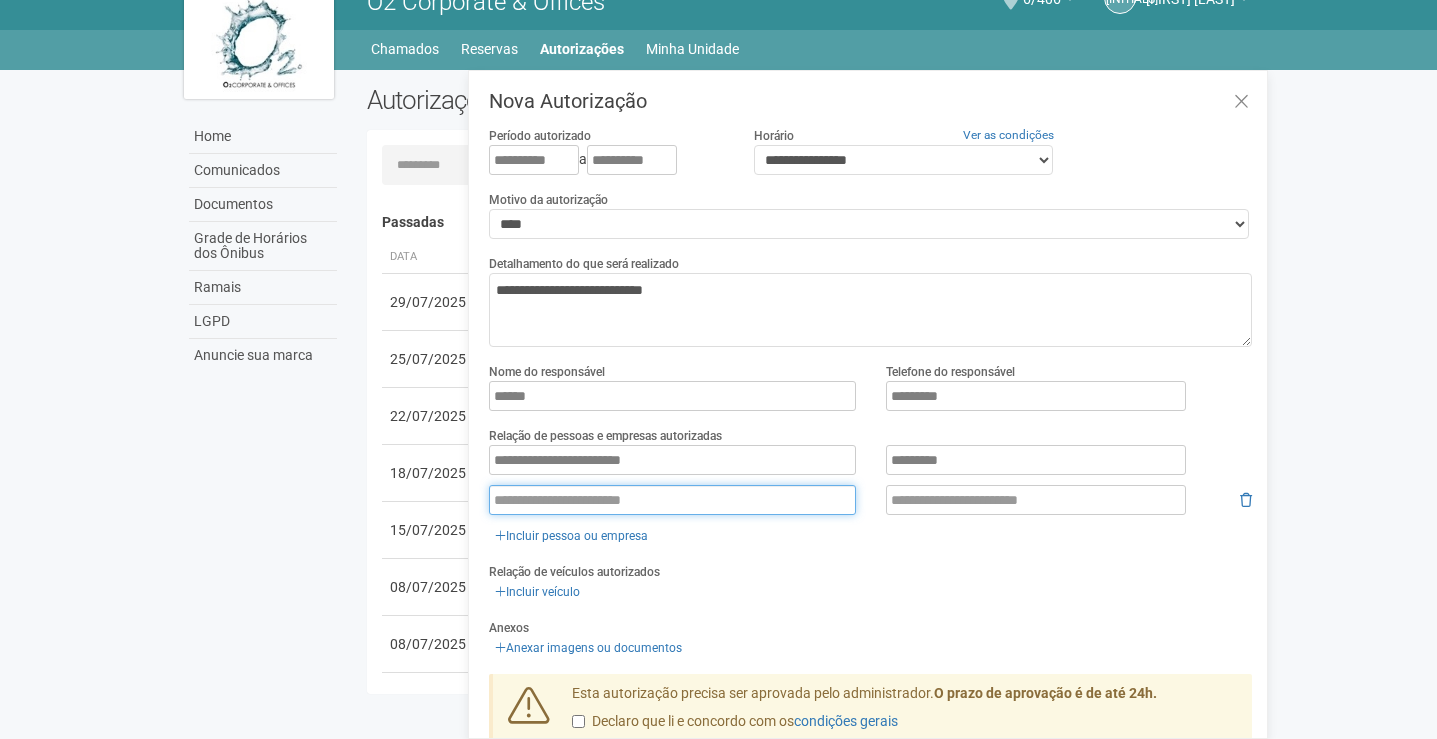 click at bounding box center [672, 500] 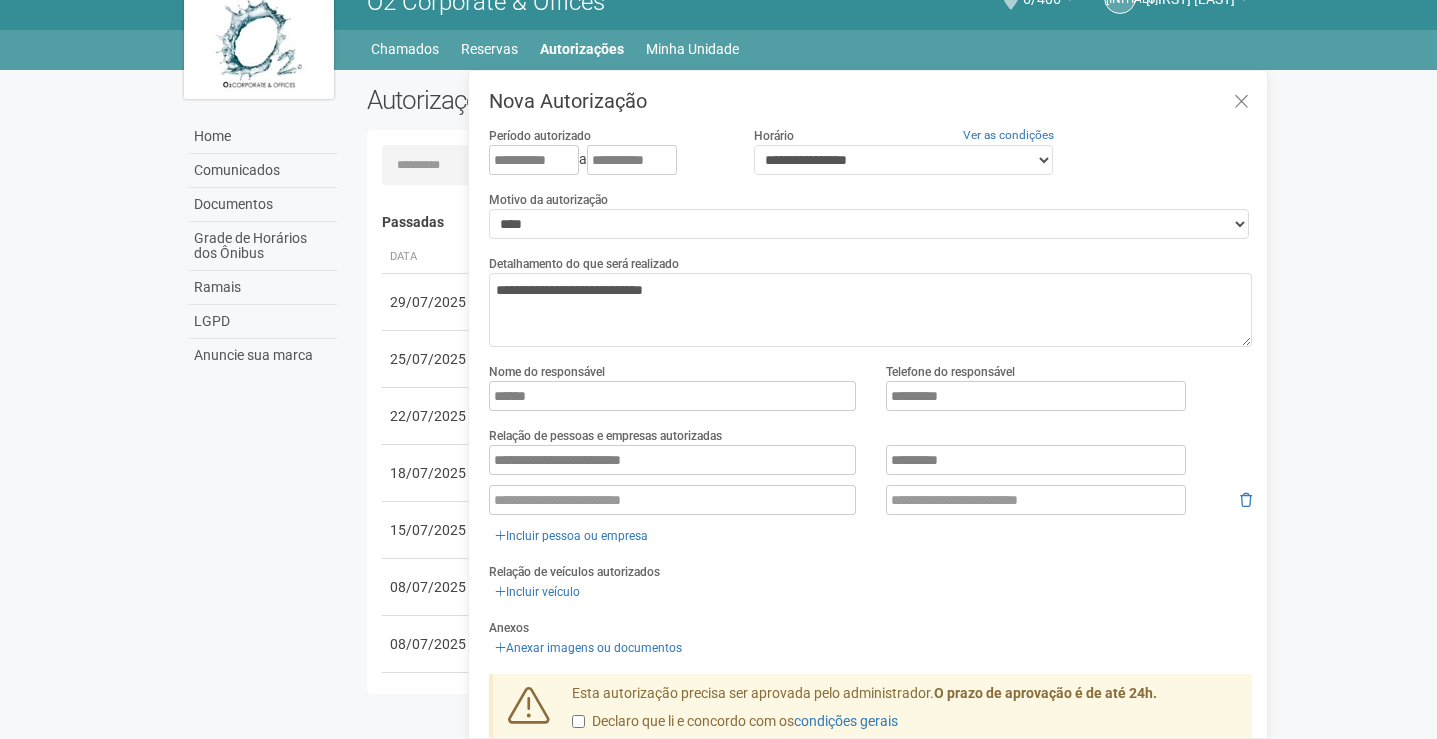 click at bounding box center (1036, 500) 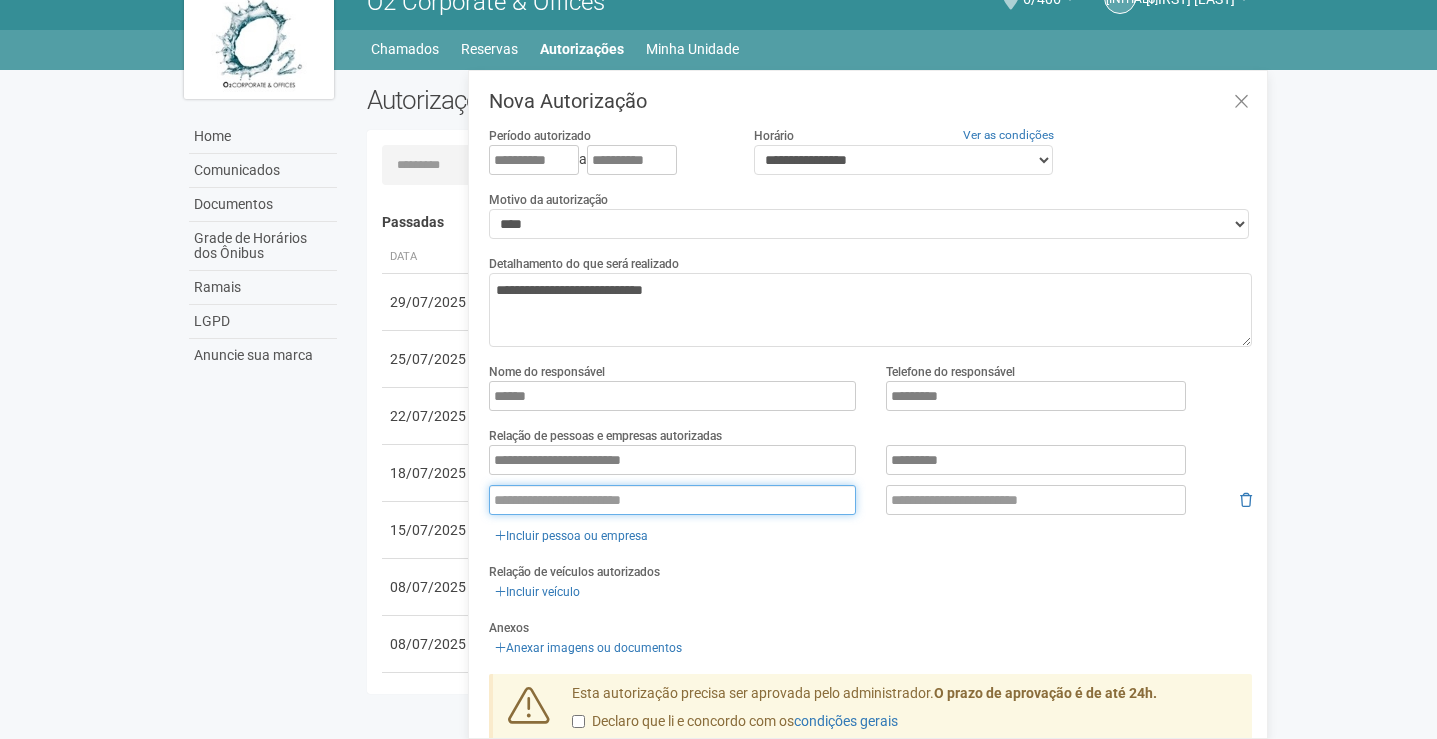 click at bounding box center (672, 500) 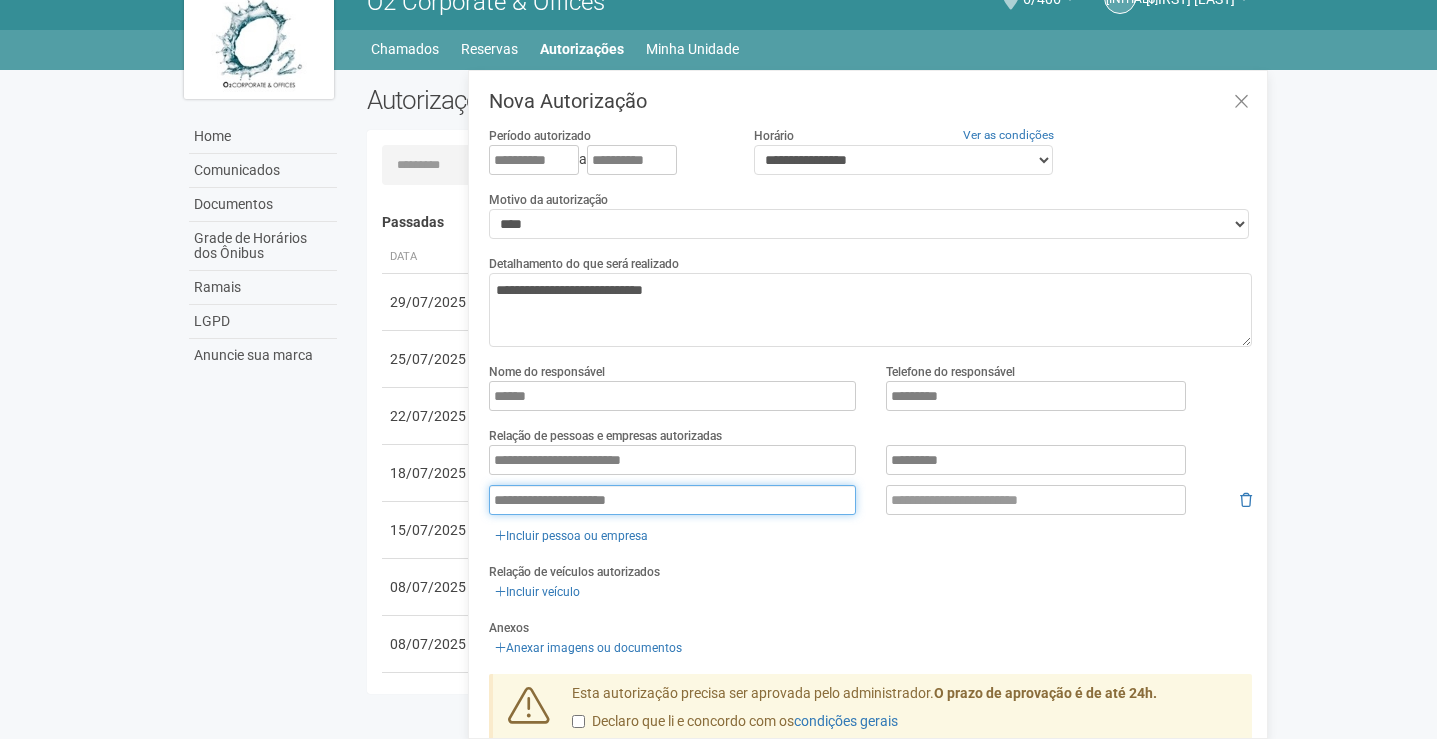 type on "**********" 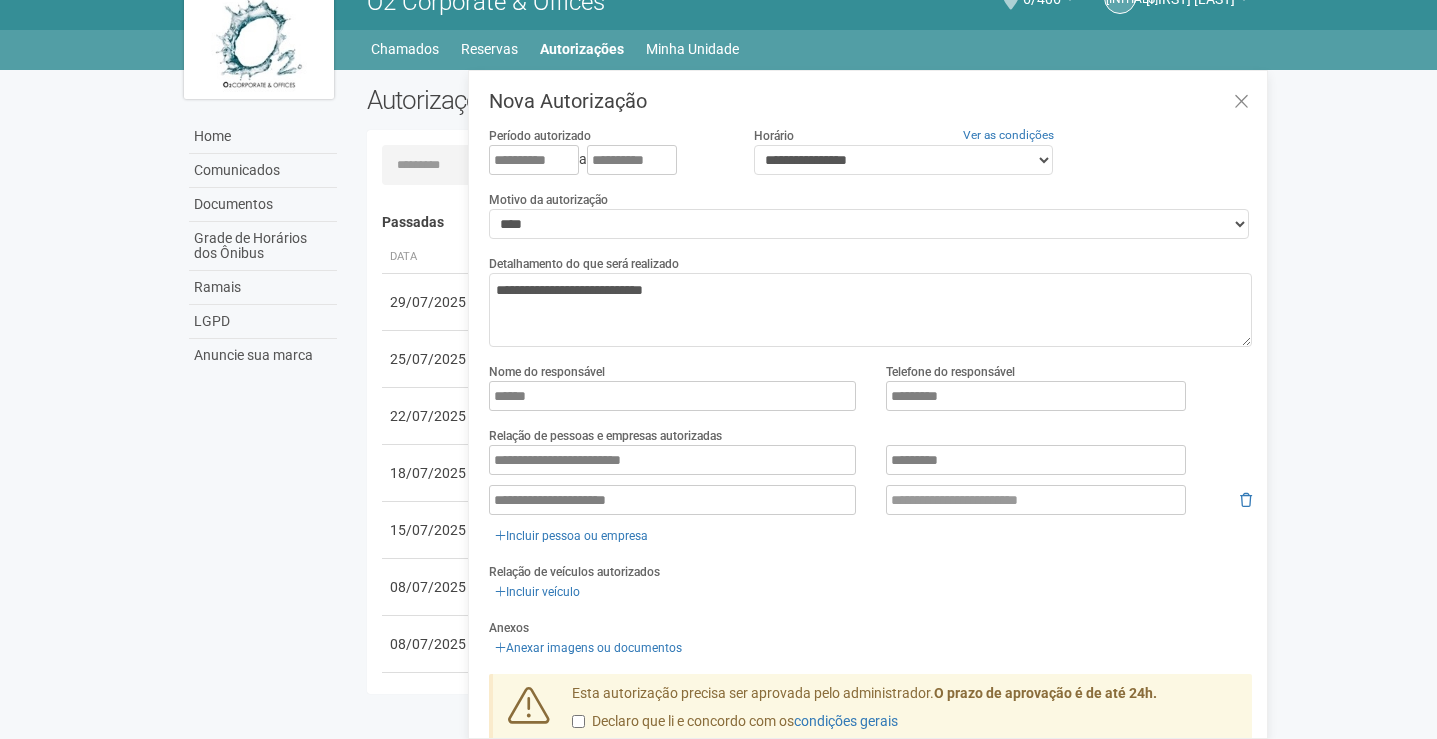 click at bounding box center [1036, 500] 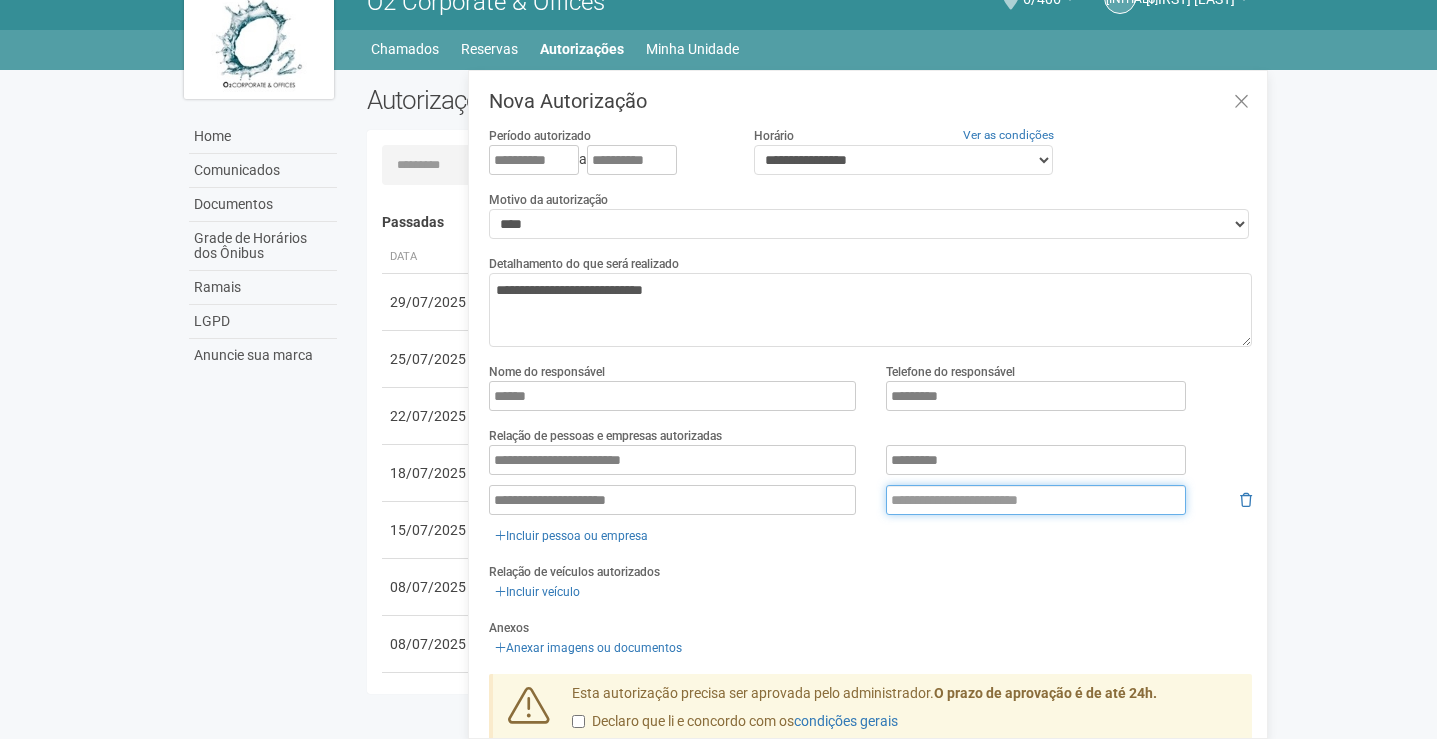 click at bounding box center [1036, 500] 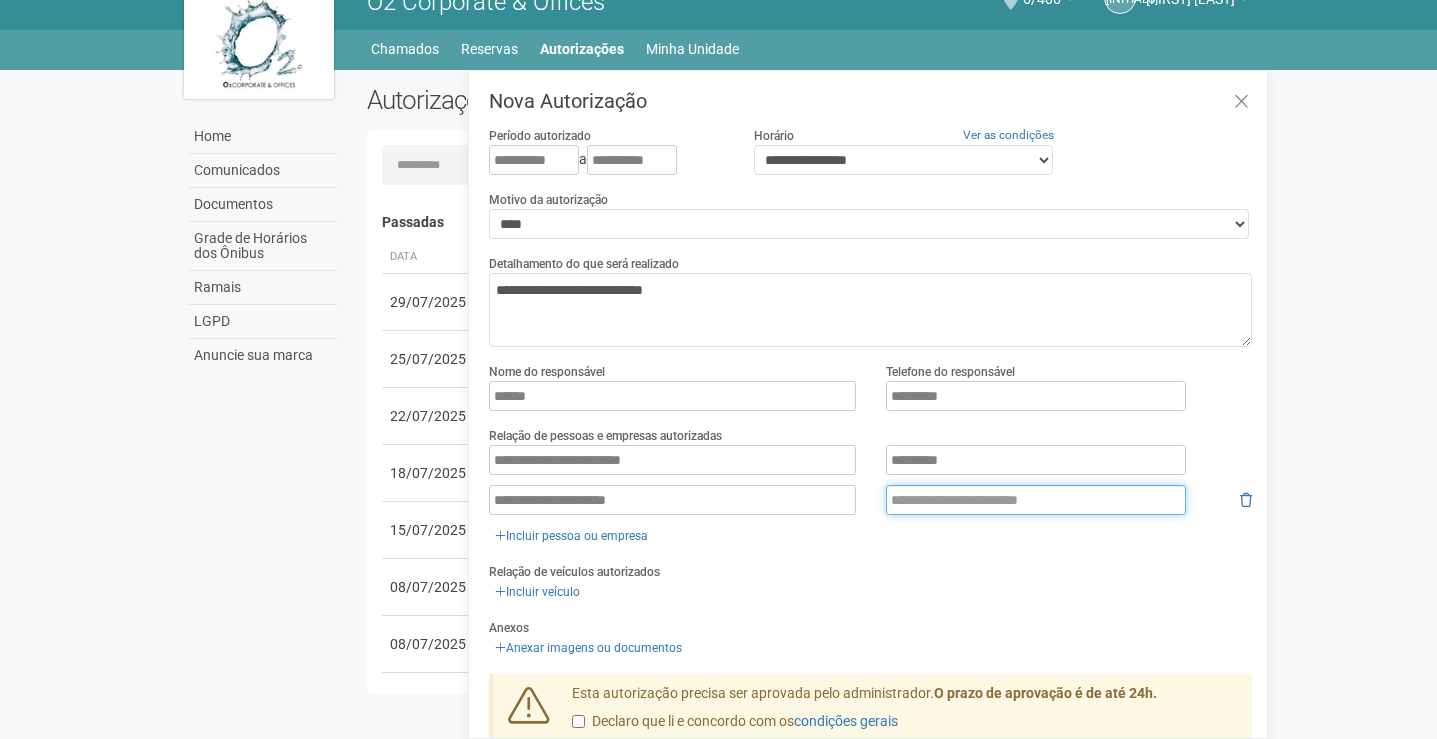 paste on "**********" 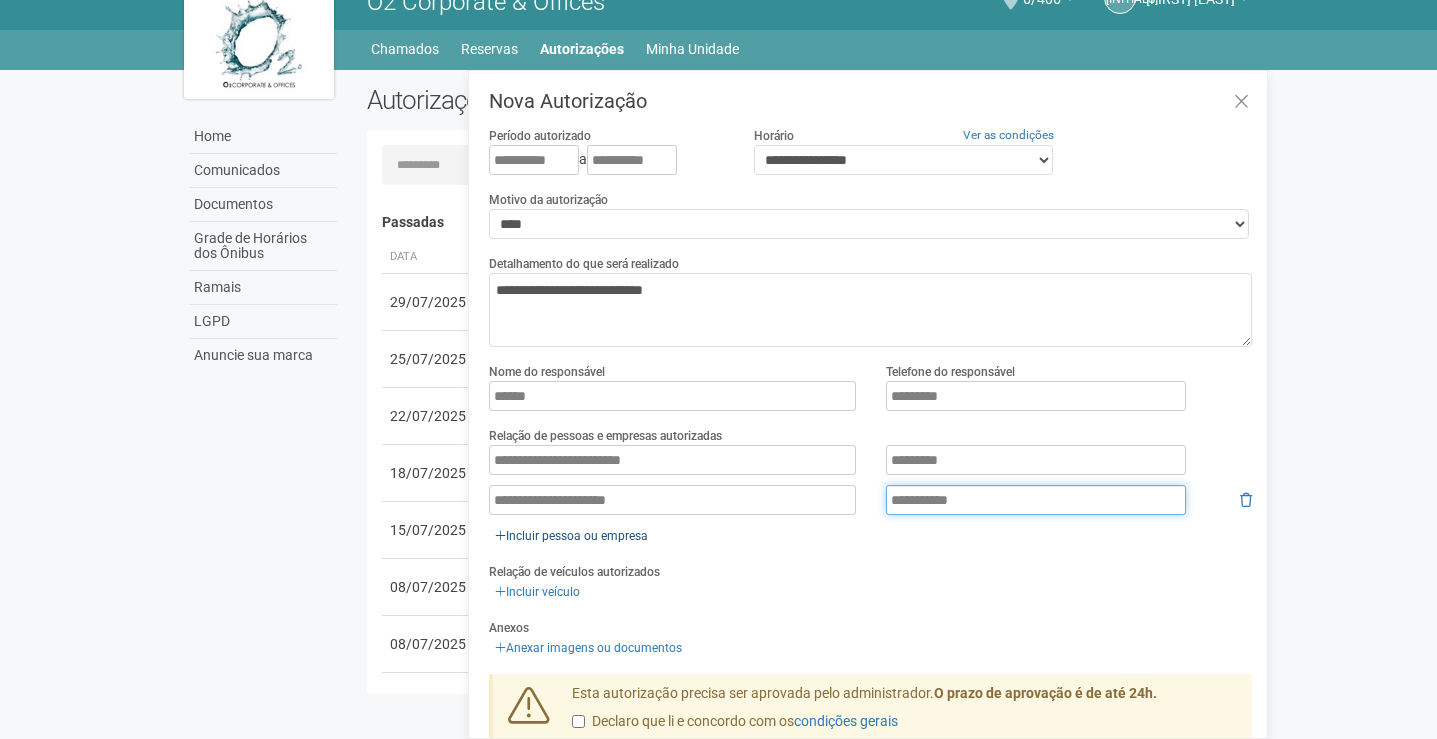 type on "**********" 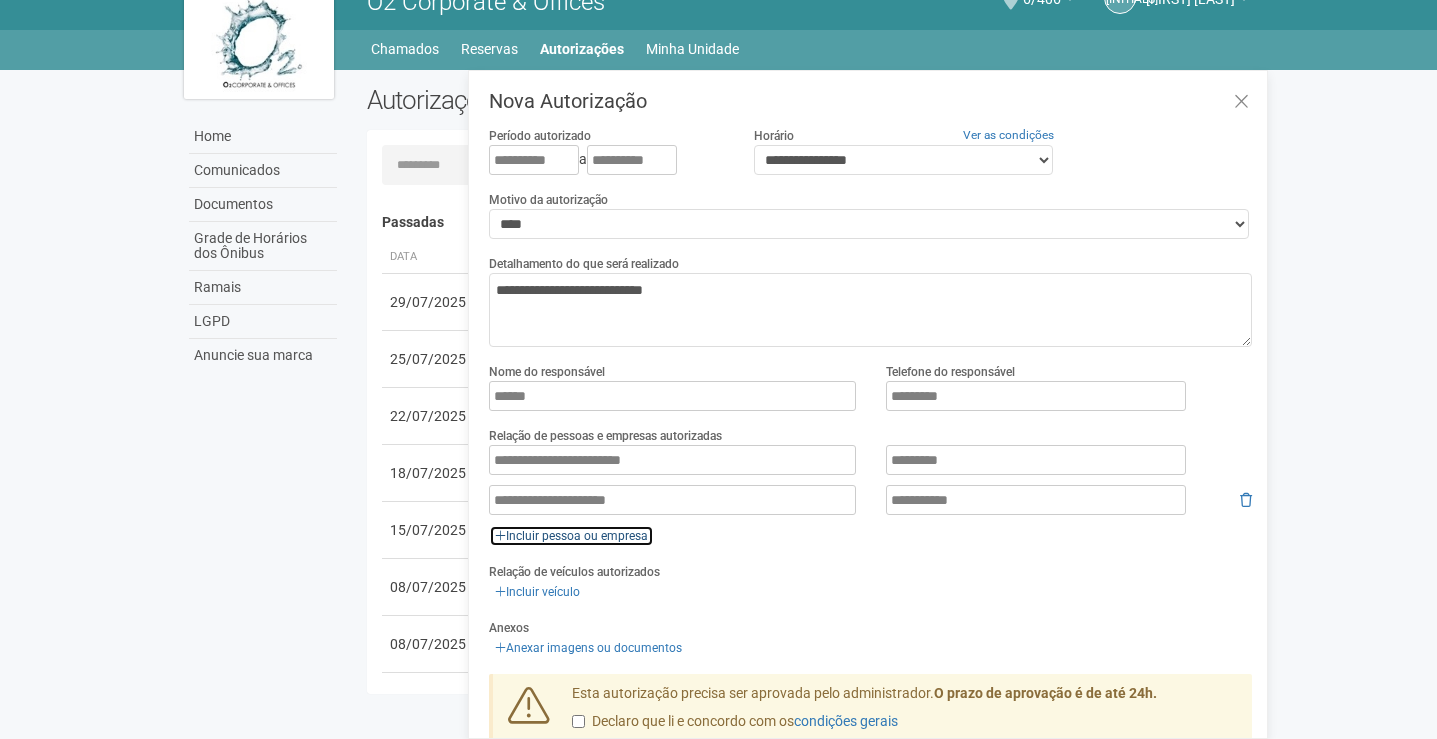 click on "Incluir pessoa ou empresa" at bounding box center (571, 536) 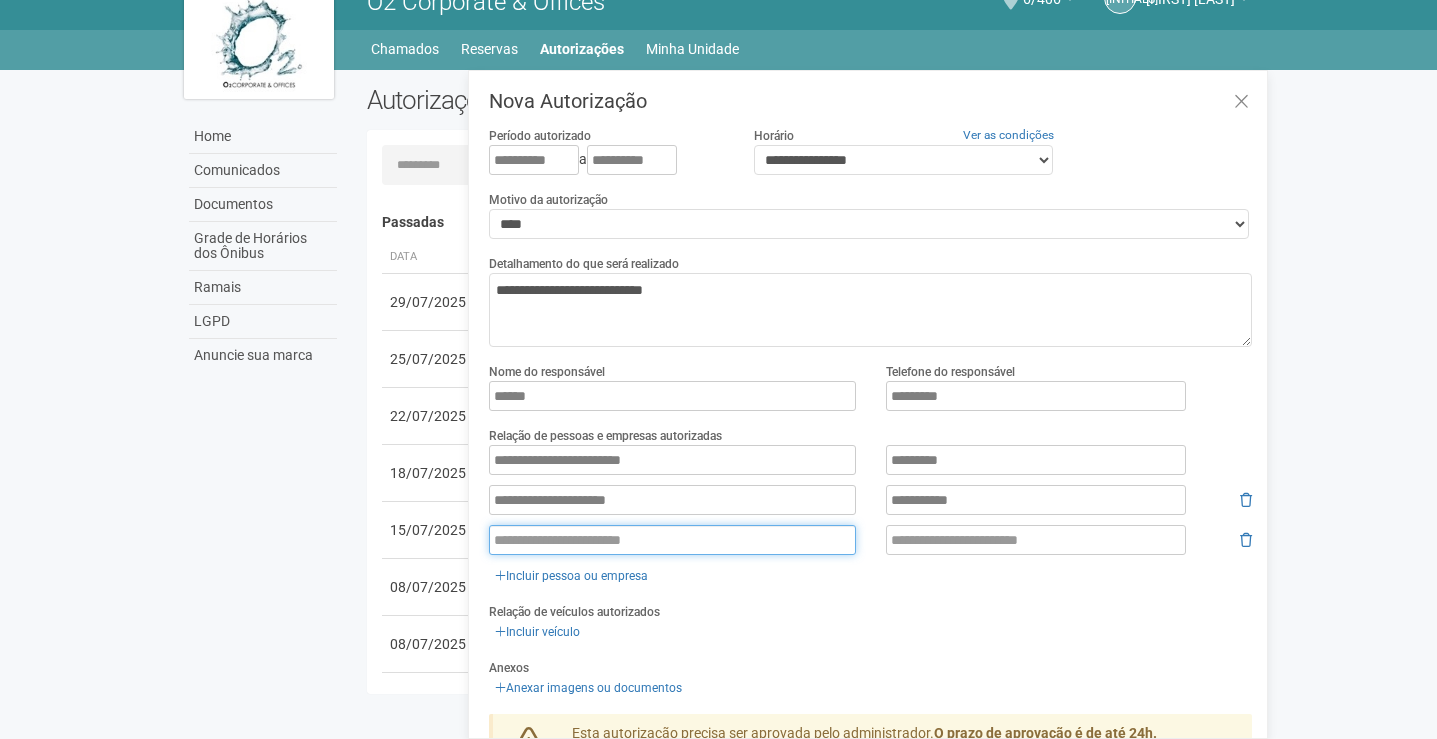 click at bounding box center [672, 540] 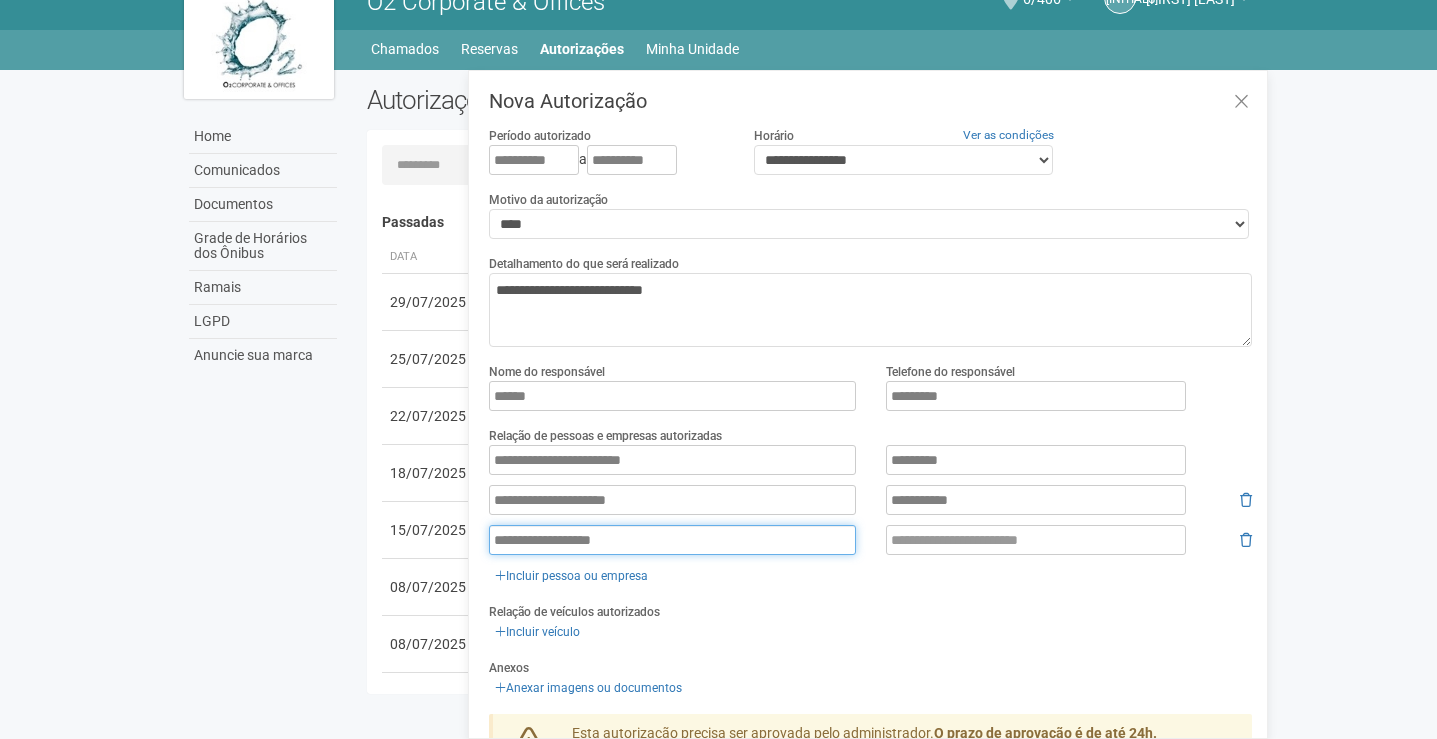 type on "**********" 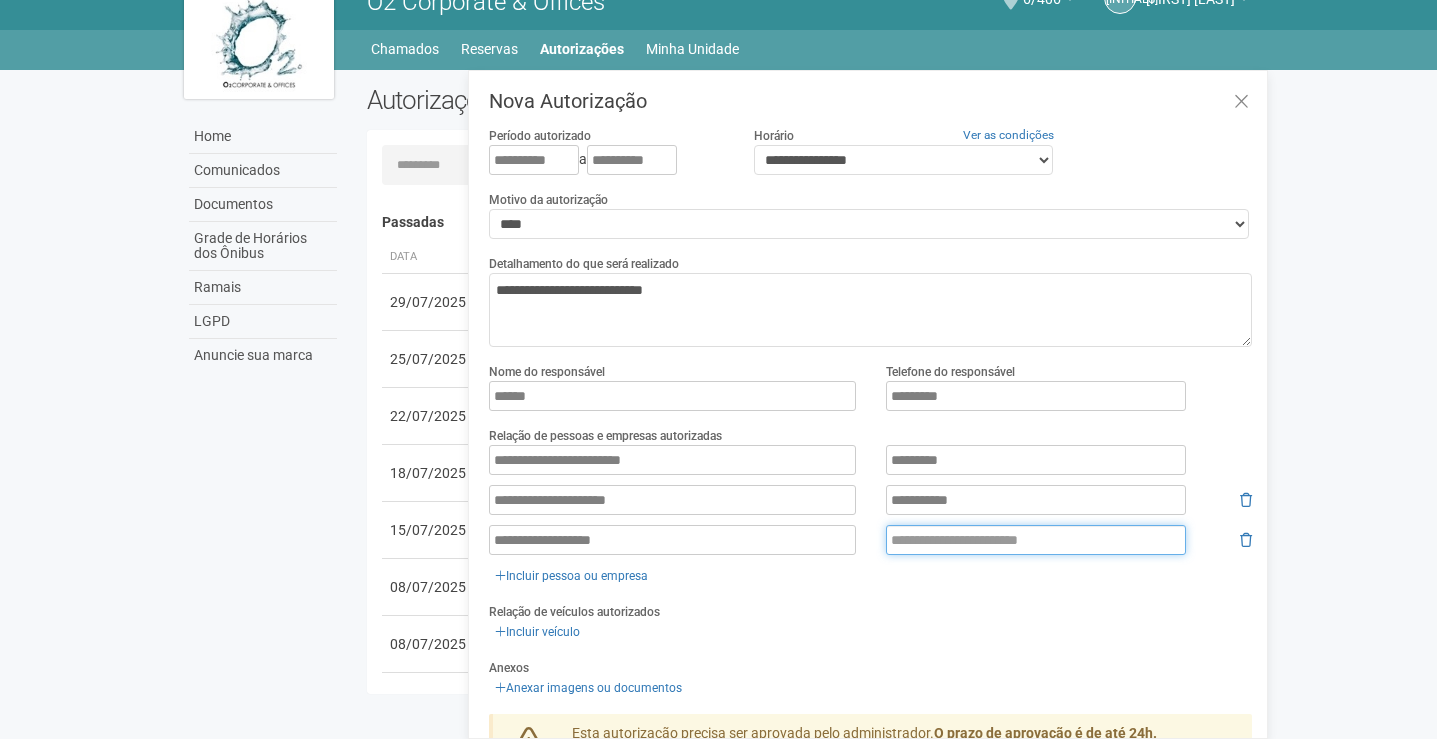 click at bounding box center (1036, 540) 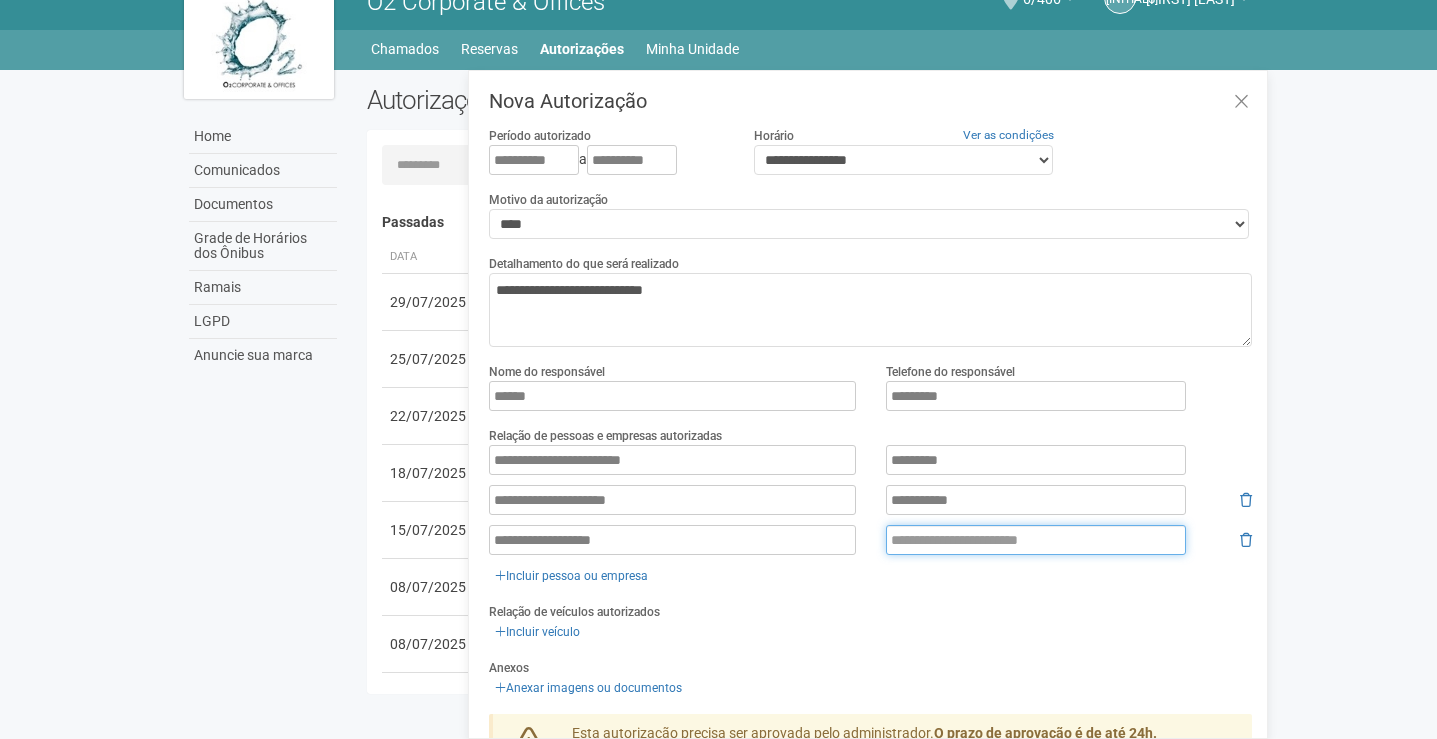paste on "**********" 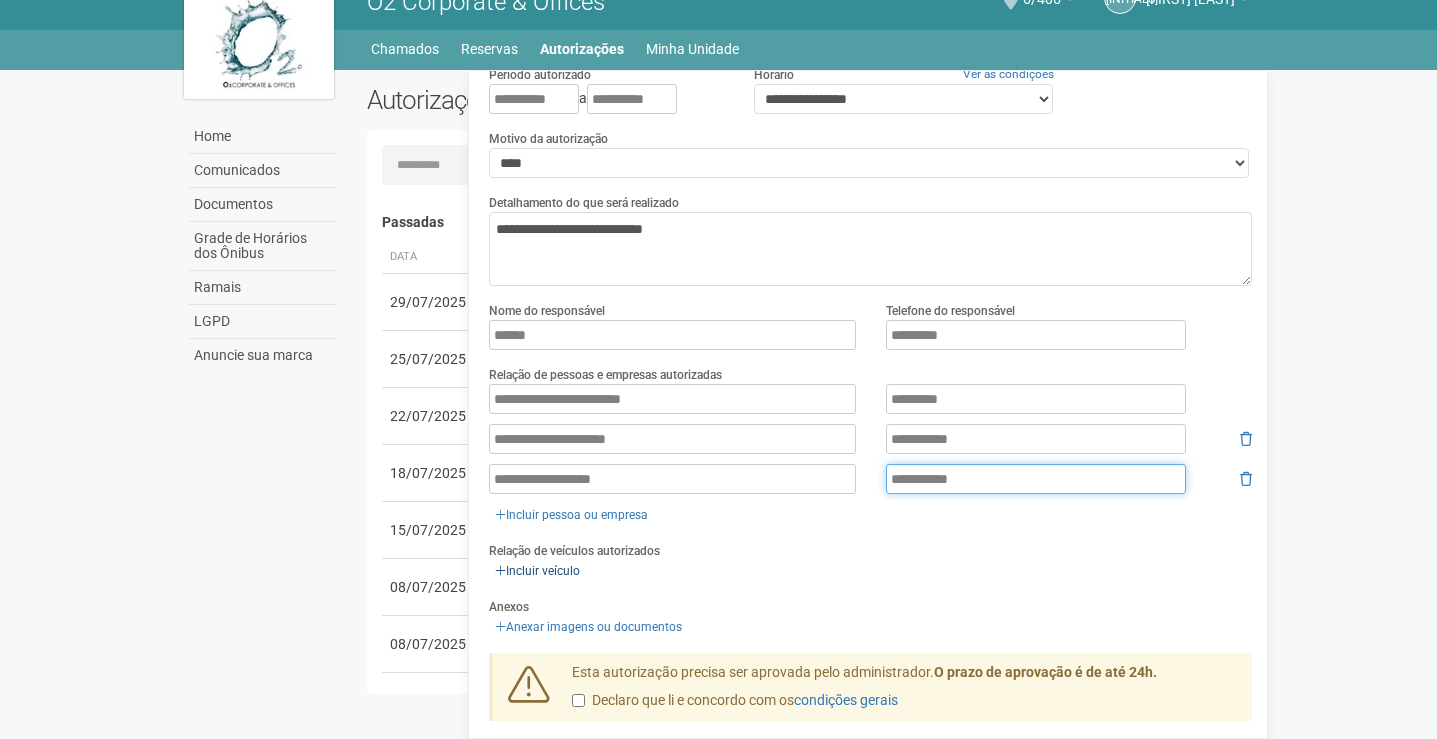 scroll, scrollTop: 124, scrollLeft: 0, axis: vertical 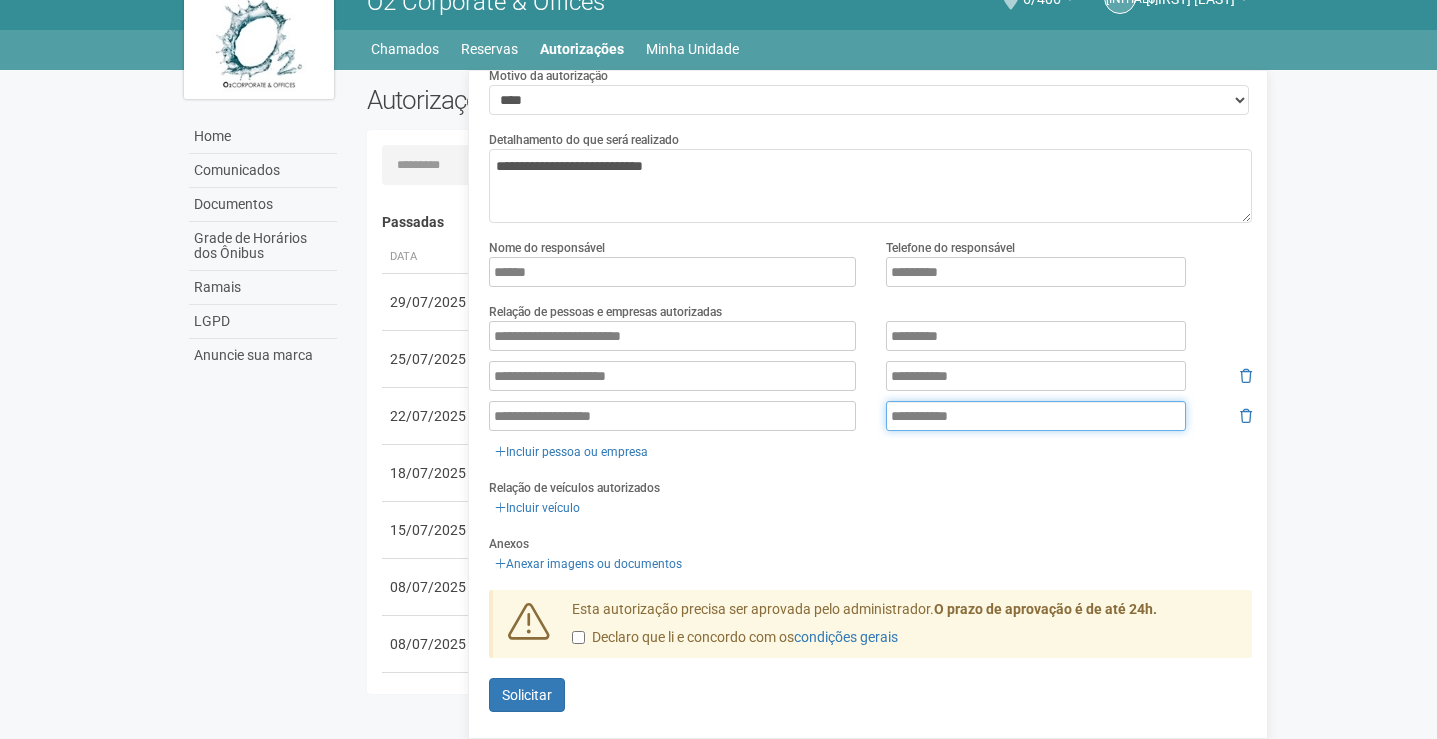 type on "**********" 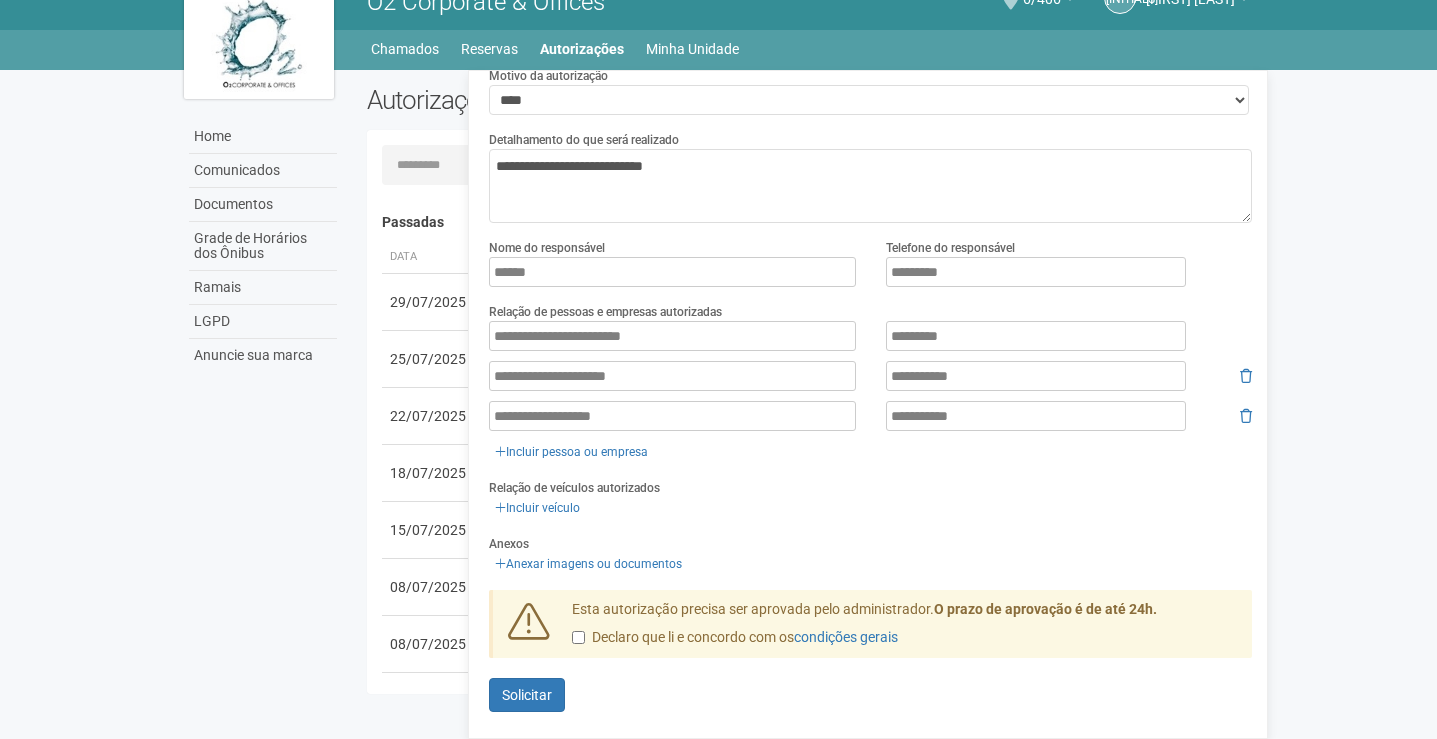 click on "Esta autorização precisa ser aprovada pelo administrador.
O prazo de aprovação é de até 24h.
Declaro que li e concordo com os
condições gerais" at bounding box center [905, 629] 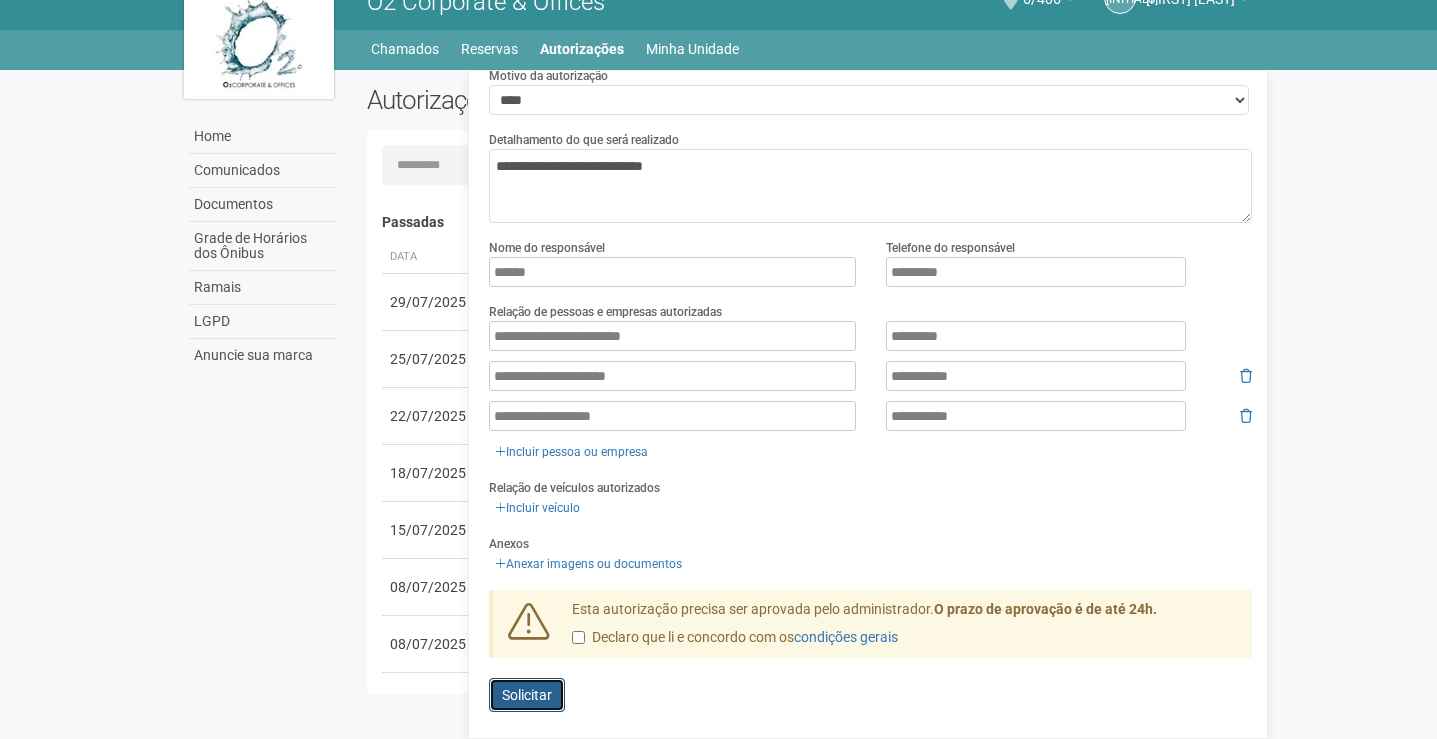 click on "Solicitar" at bounding box center (527, 695) 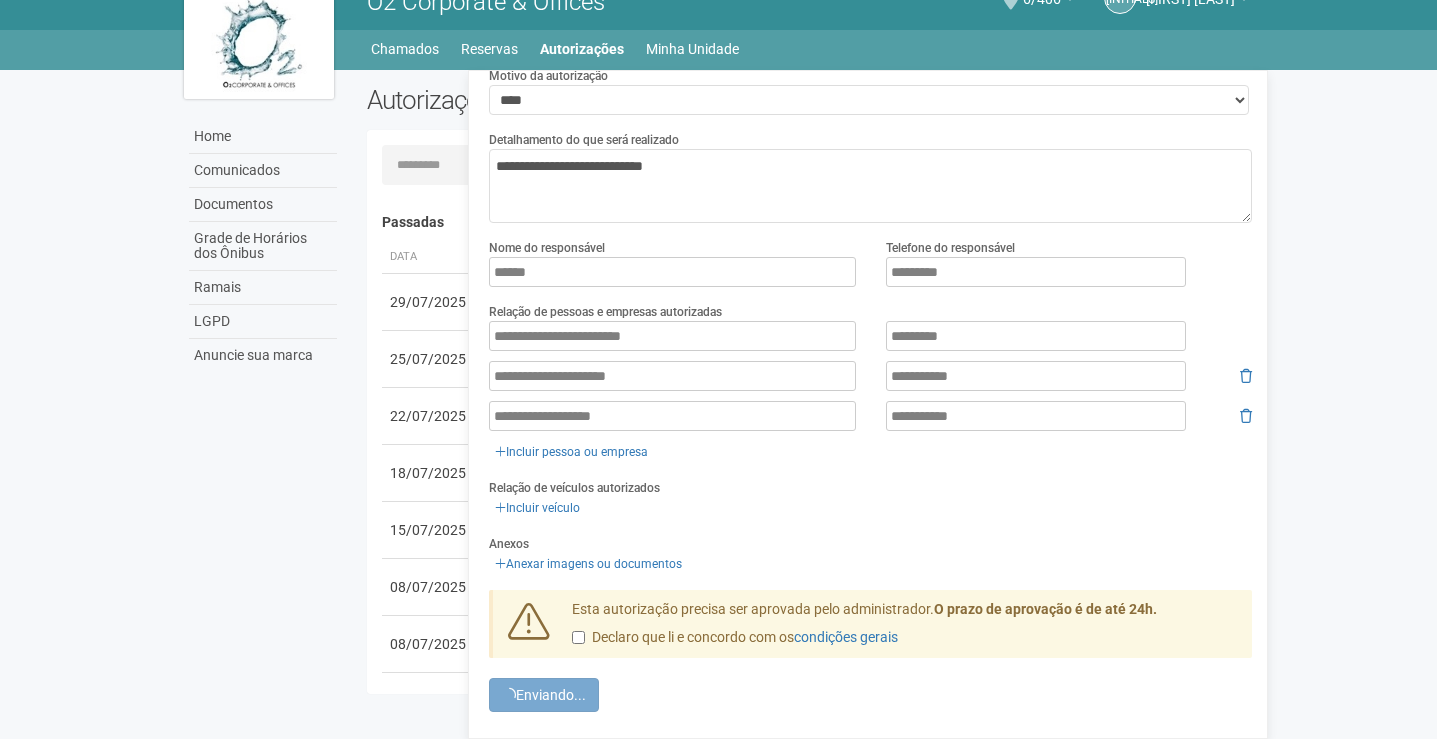 scroll, scrollTop: 0, scrollLeft: 0, axis: both 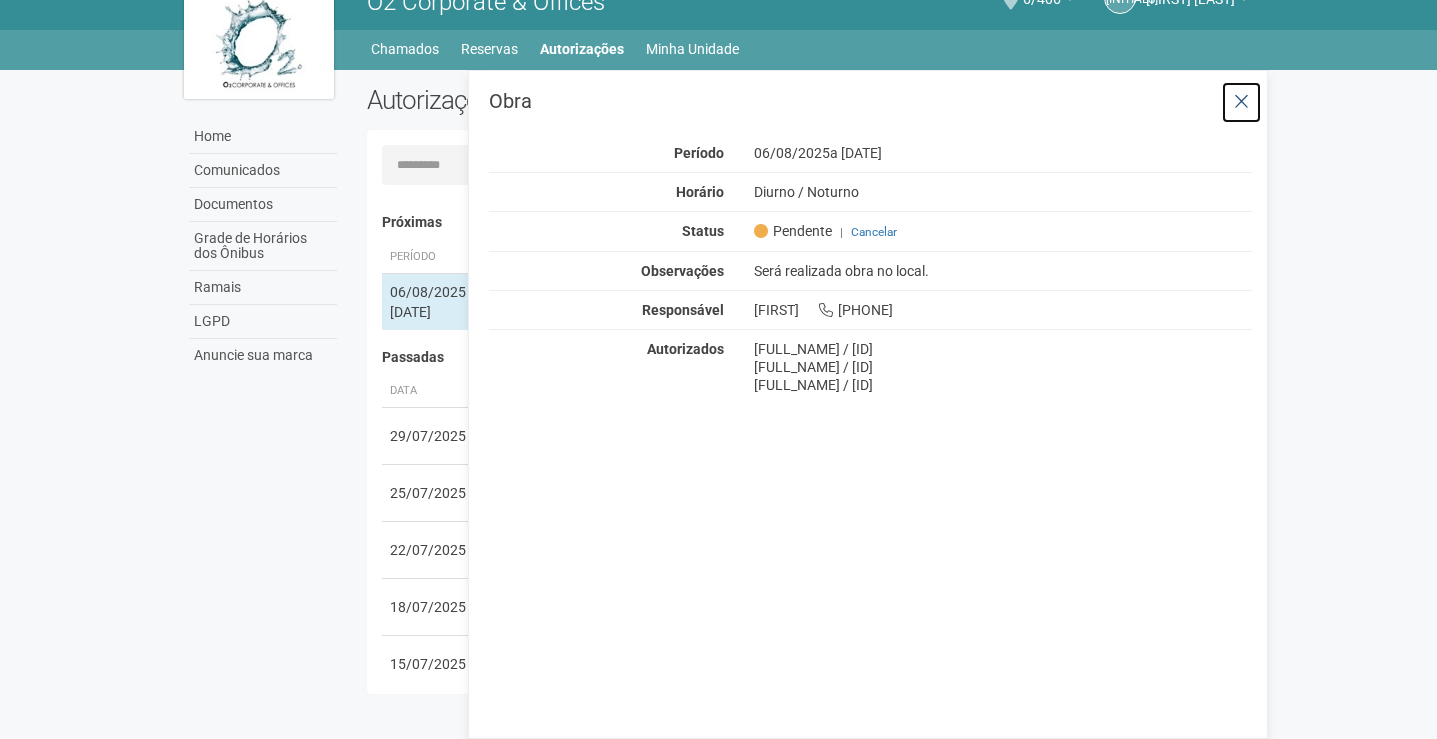 click at bounding box center (1241, 102) 